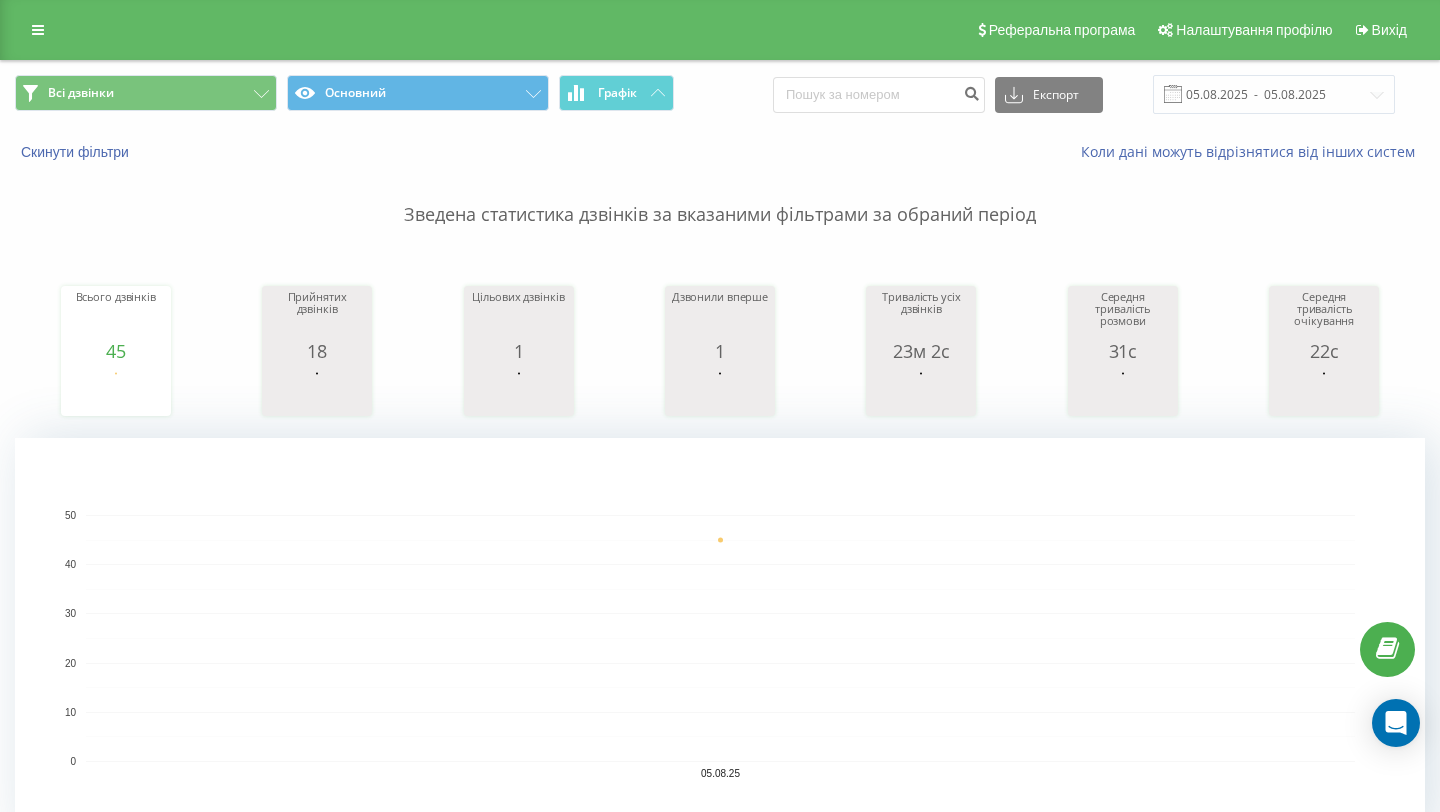 scroll, scrollTop: 0, scrollLeft: 0, axis: both 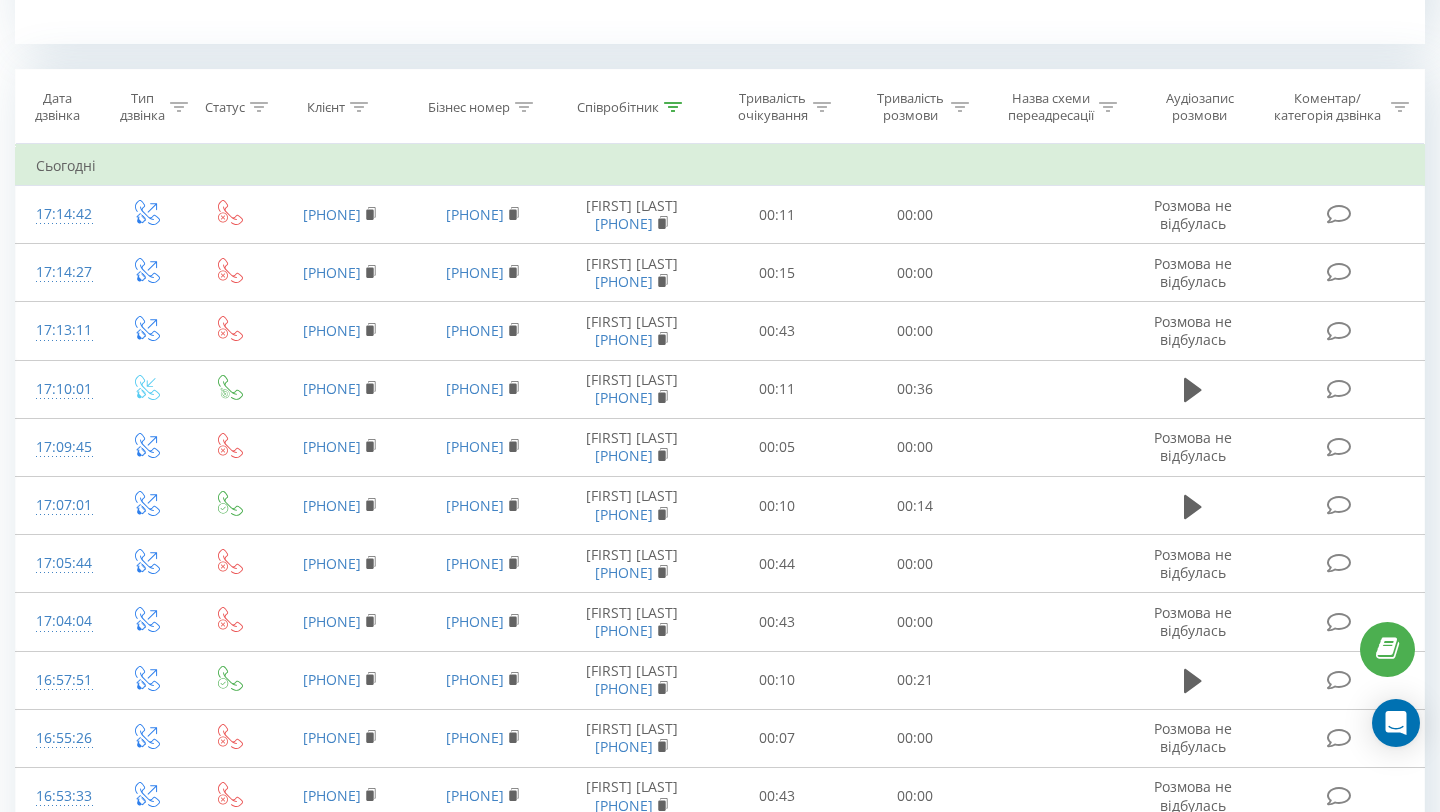 click 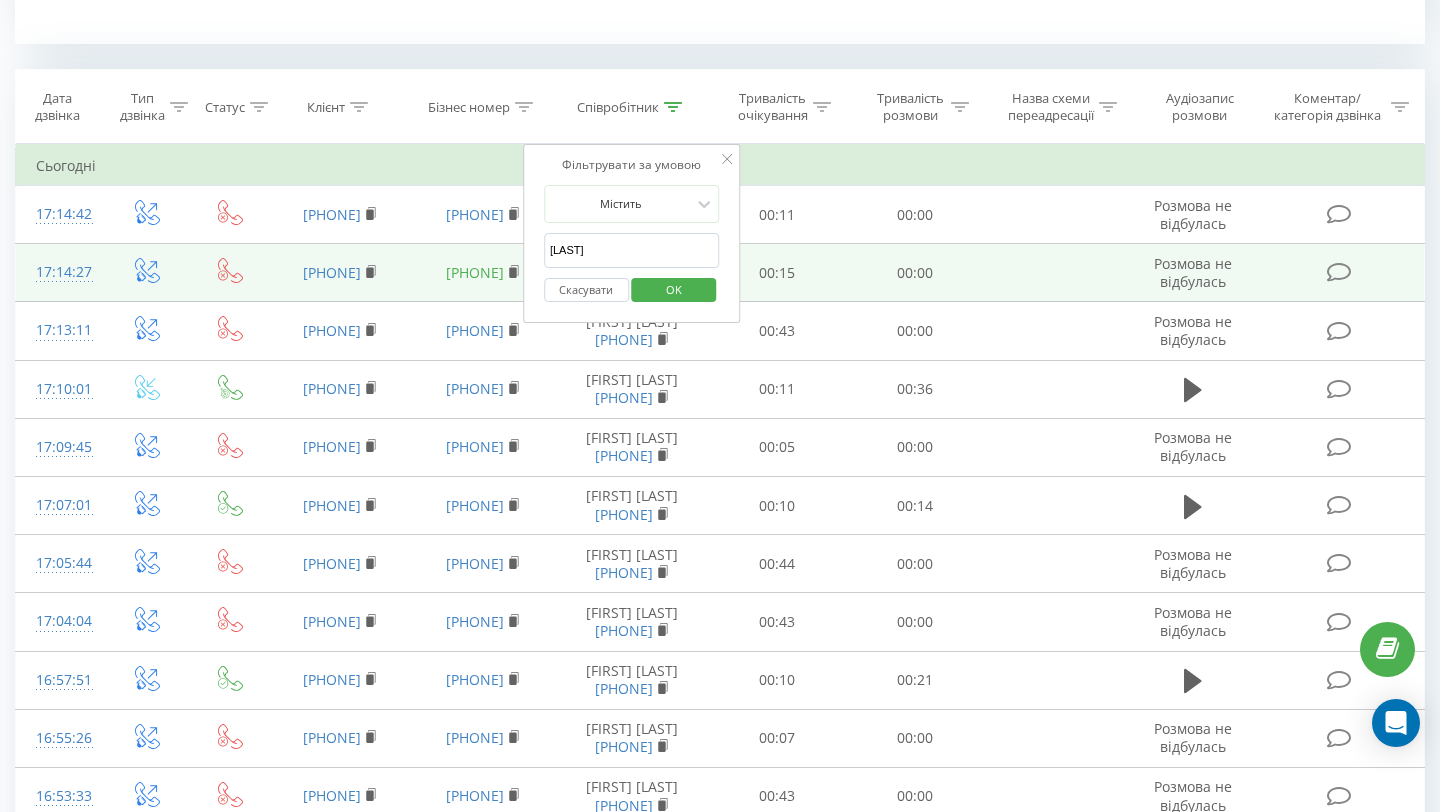 drag, startPoint x: 680, startPoint y: 255, endPoint x: 510, endPoint y: 256, distance: 170.00294 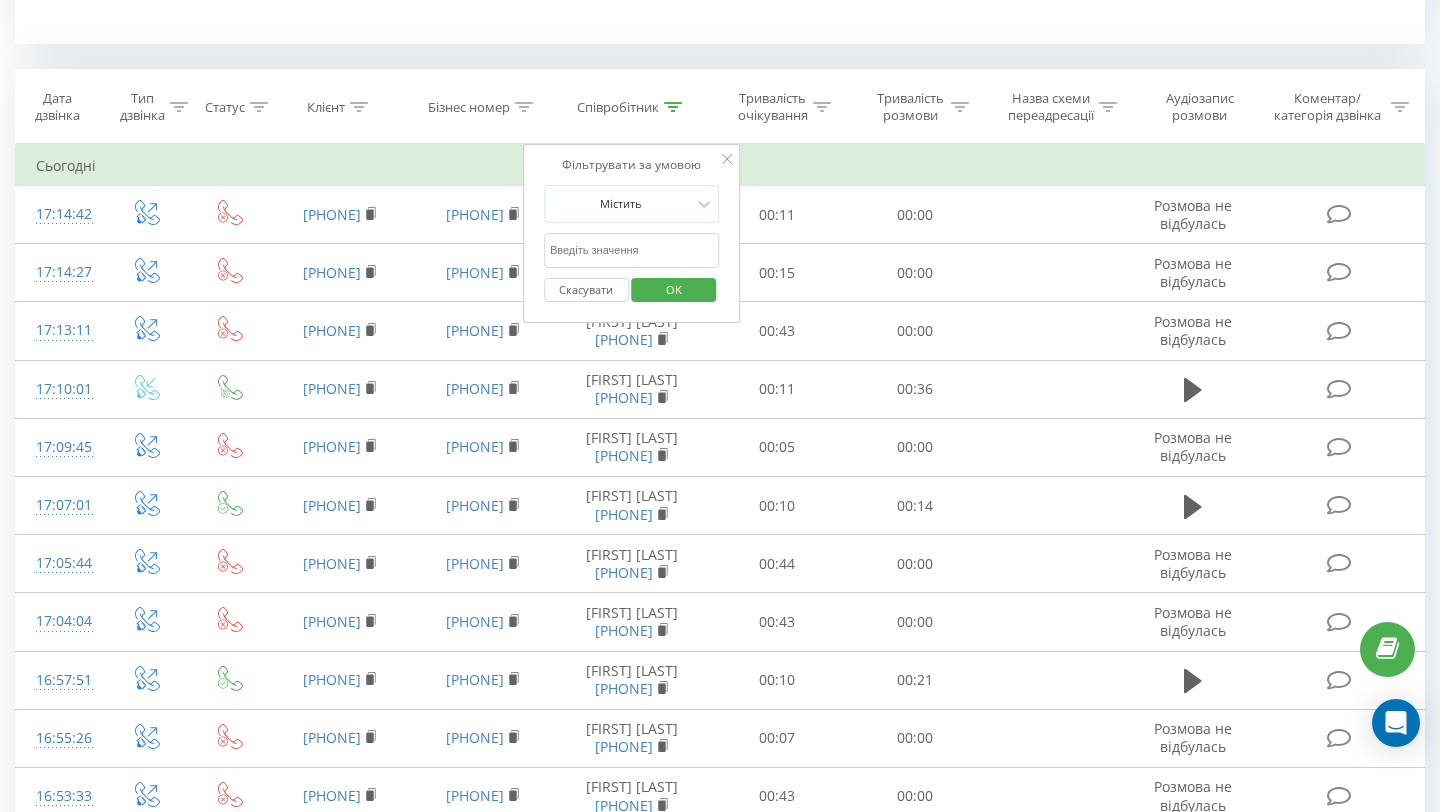 type 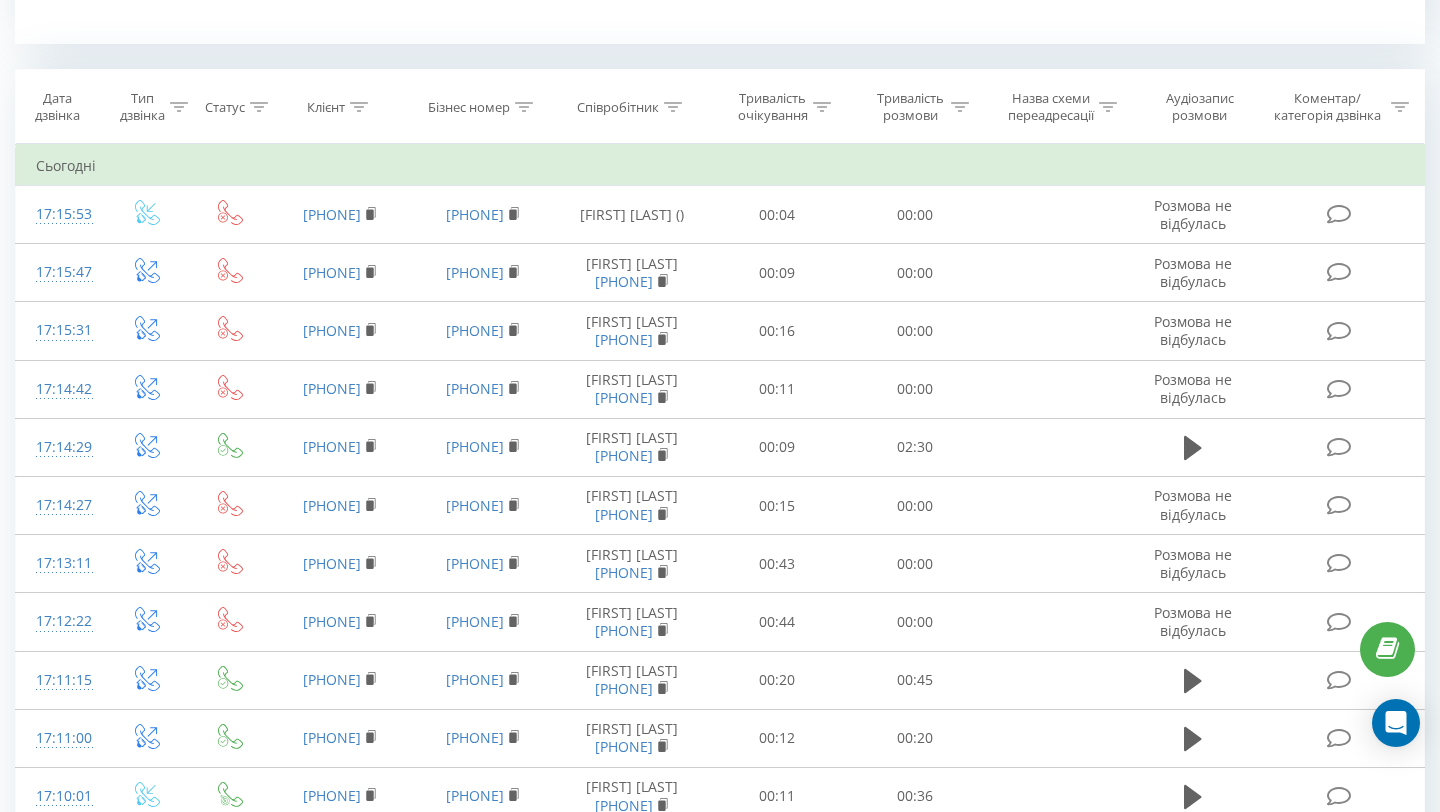 scroll, scrollTop: 1074, scrollLeft: 0, axis: vertical 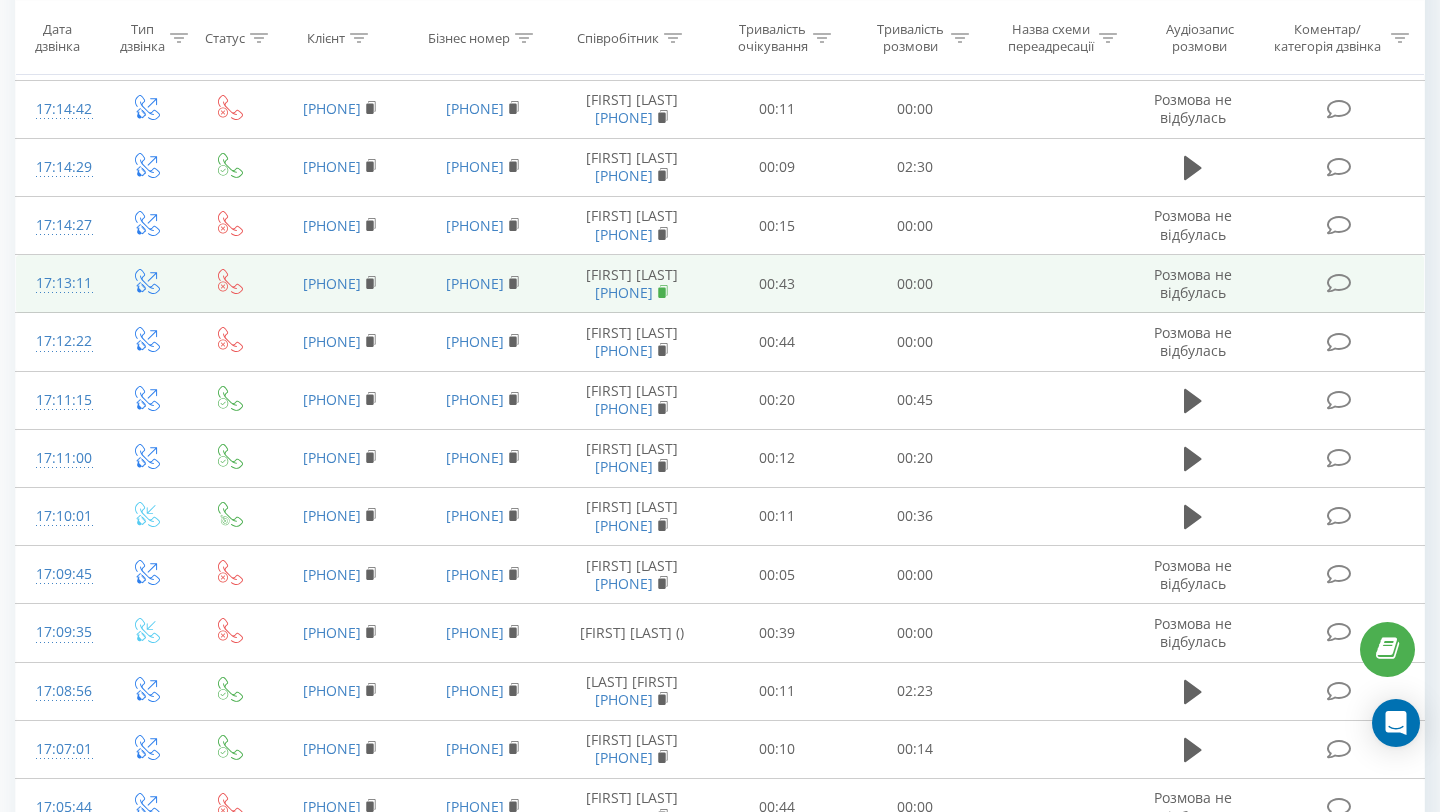 click 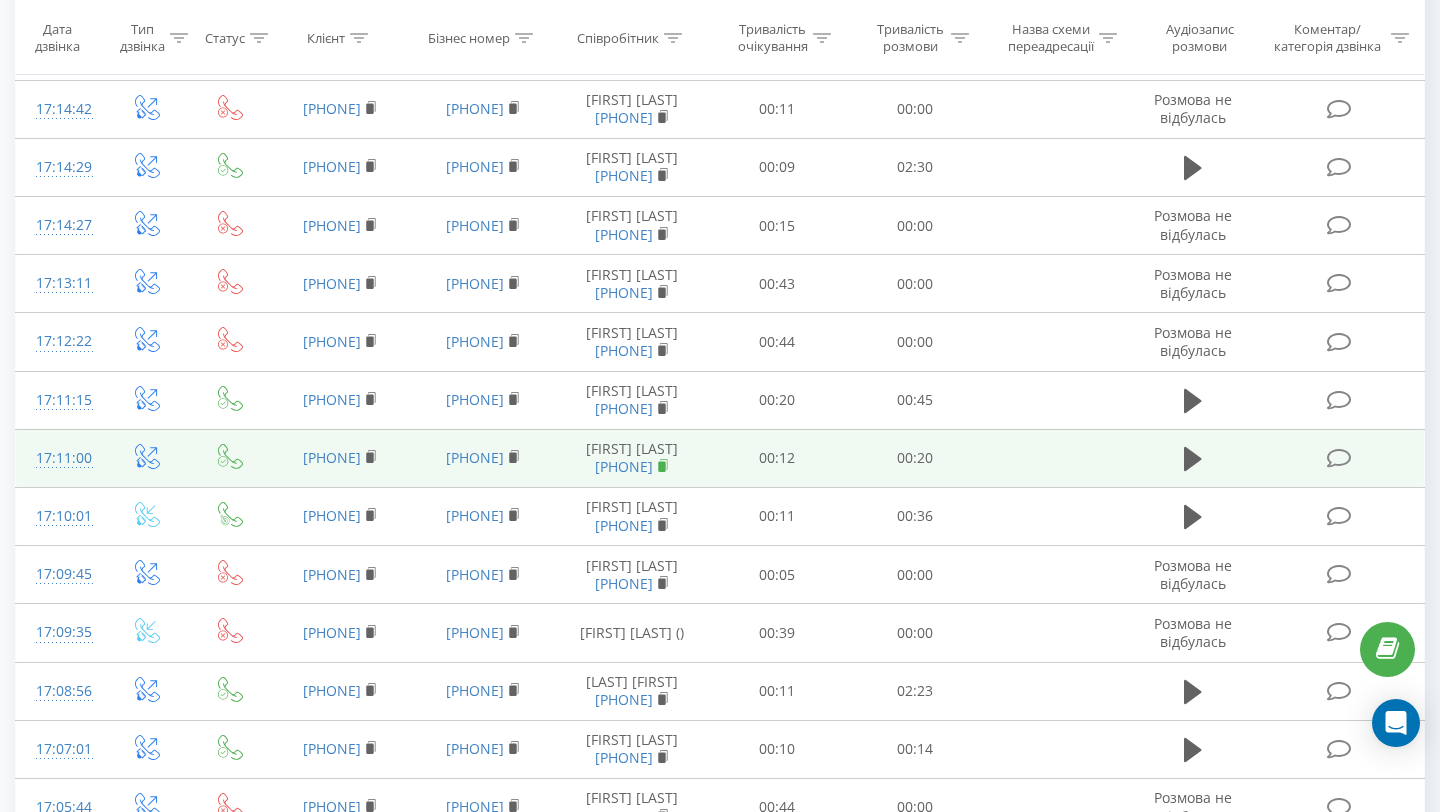 click 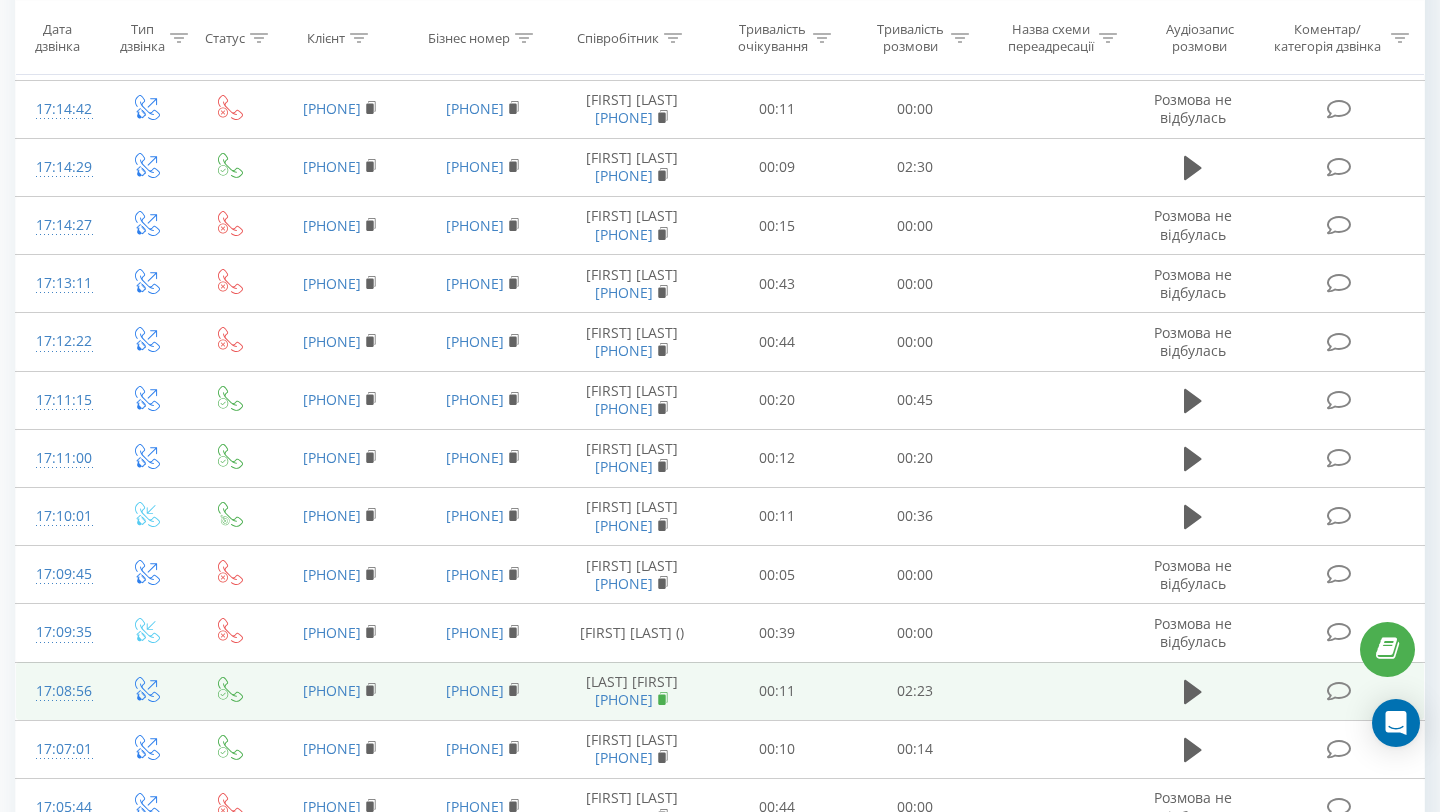 click 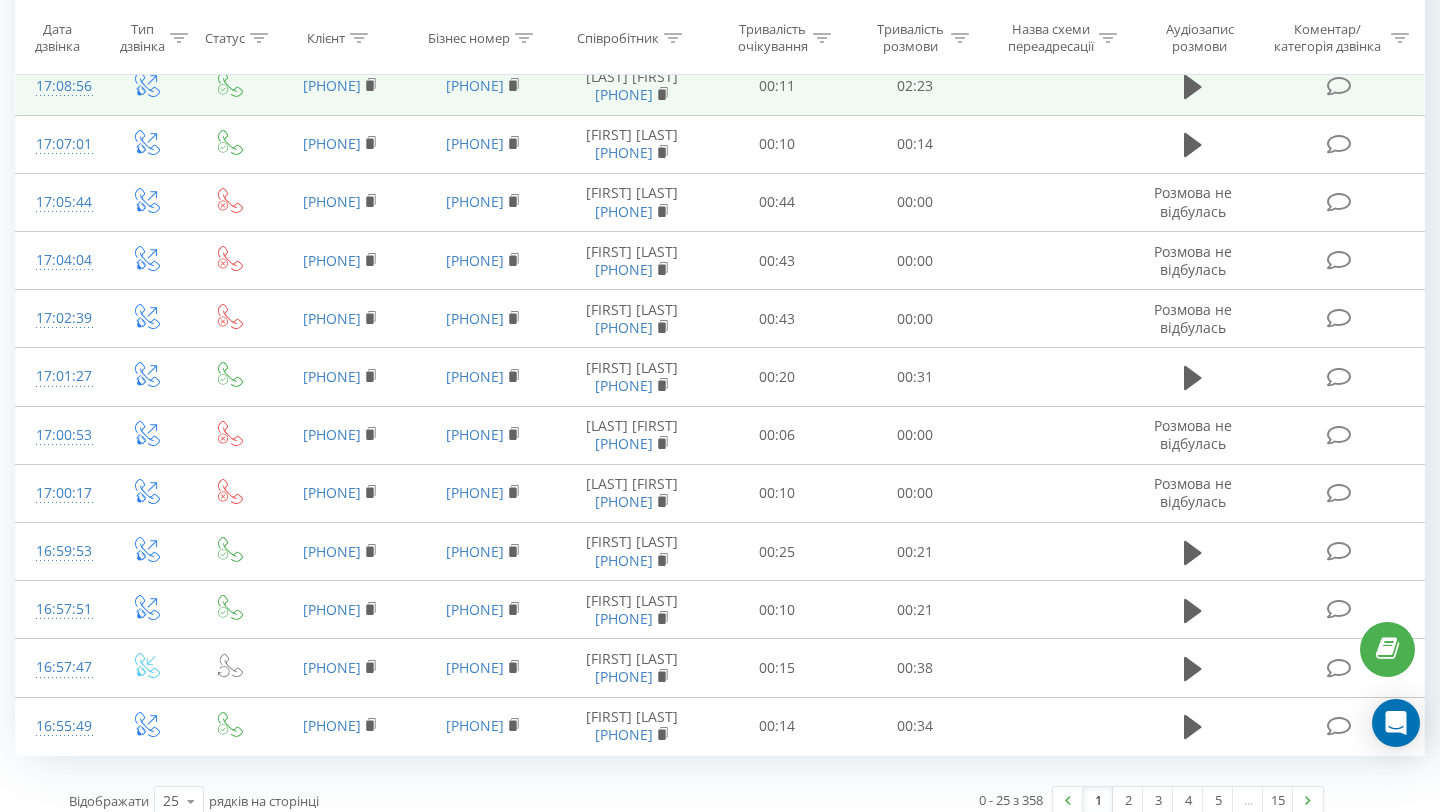 scroll, scrollTop: 1698, scrollLeft: 0, axis: vertical 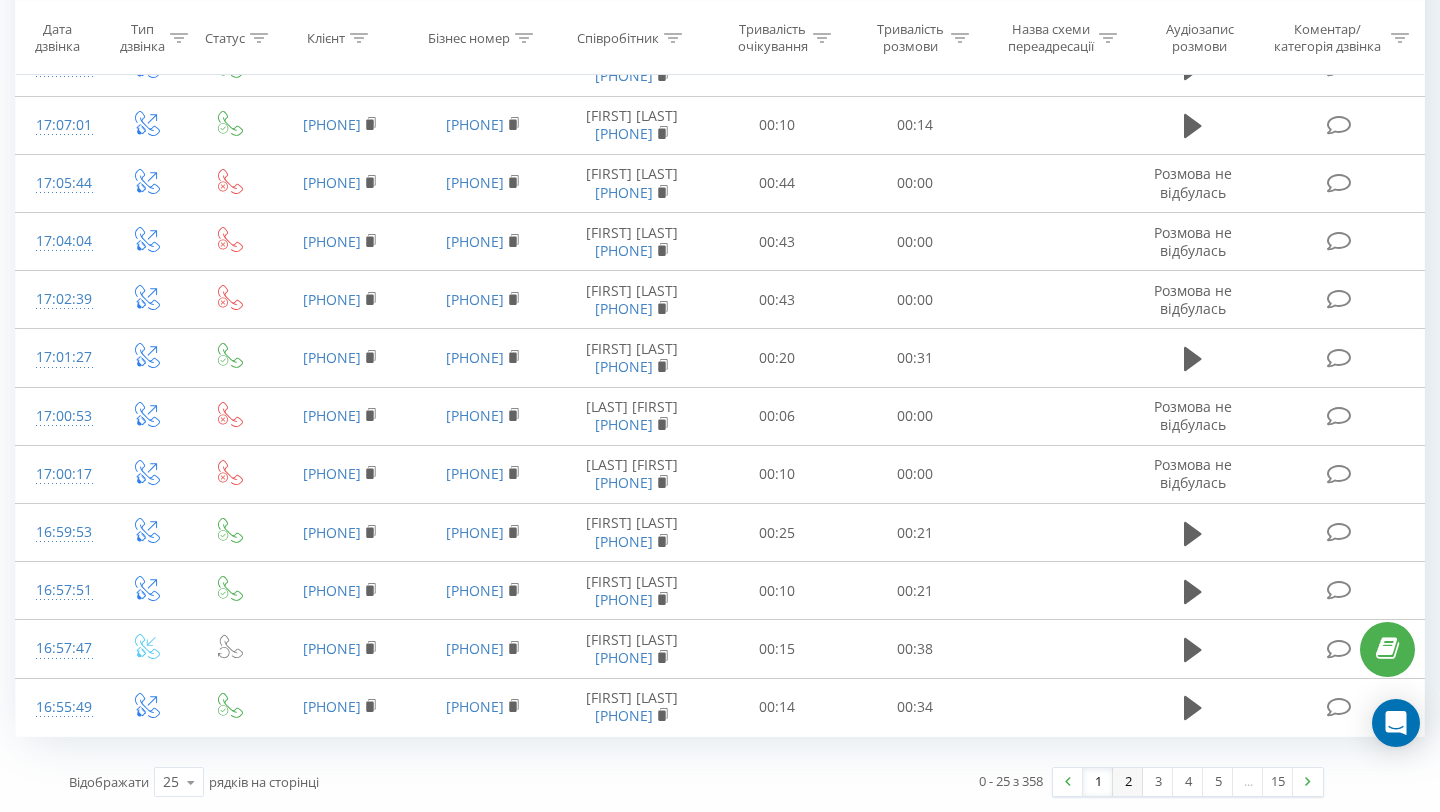 click on "2" at bounding box center [1128, 782] 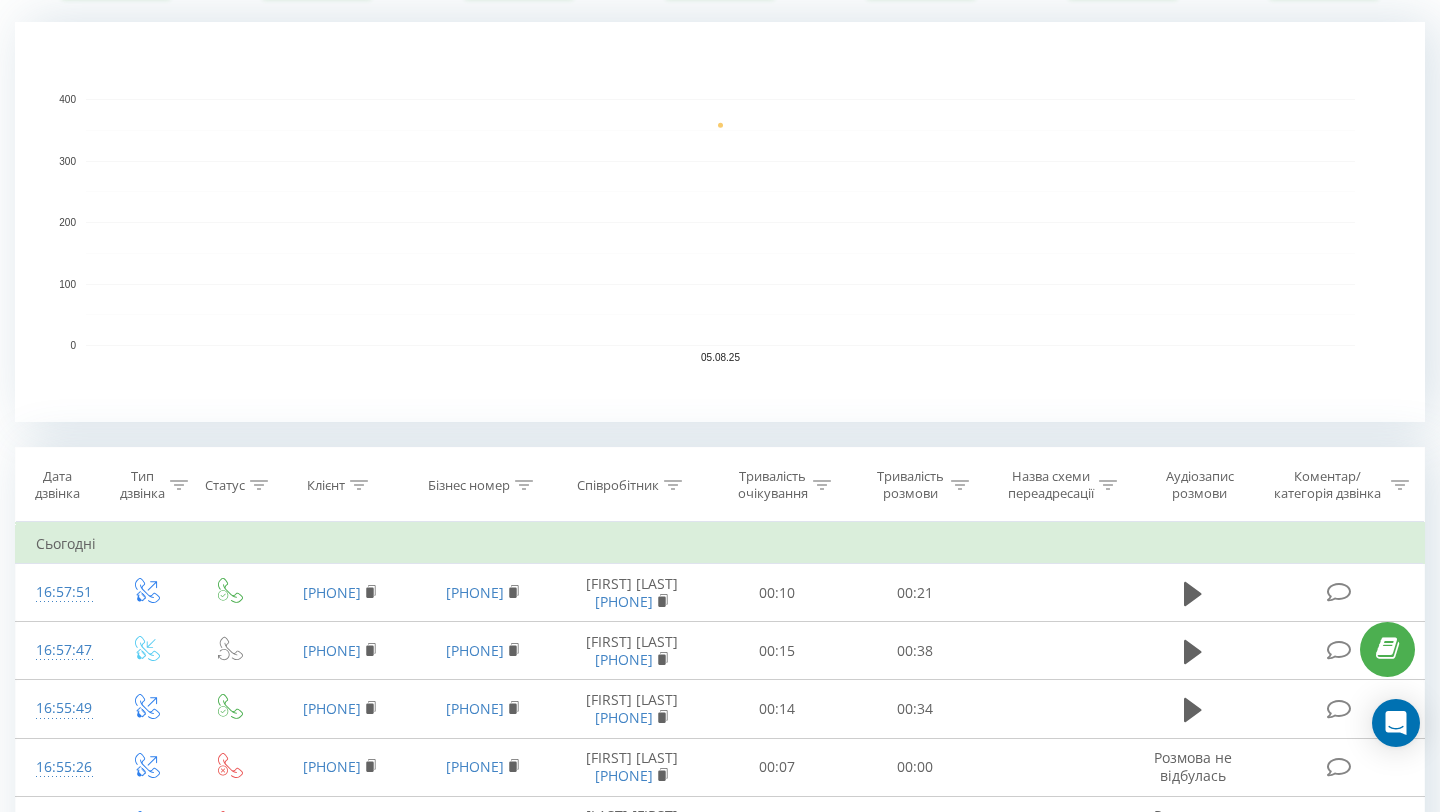 scroll, scrollTop: 0, scrollLeft: 0, axis: both 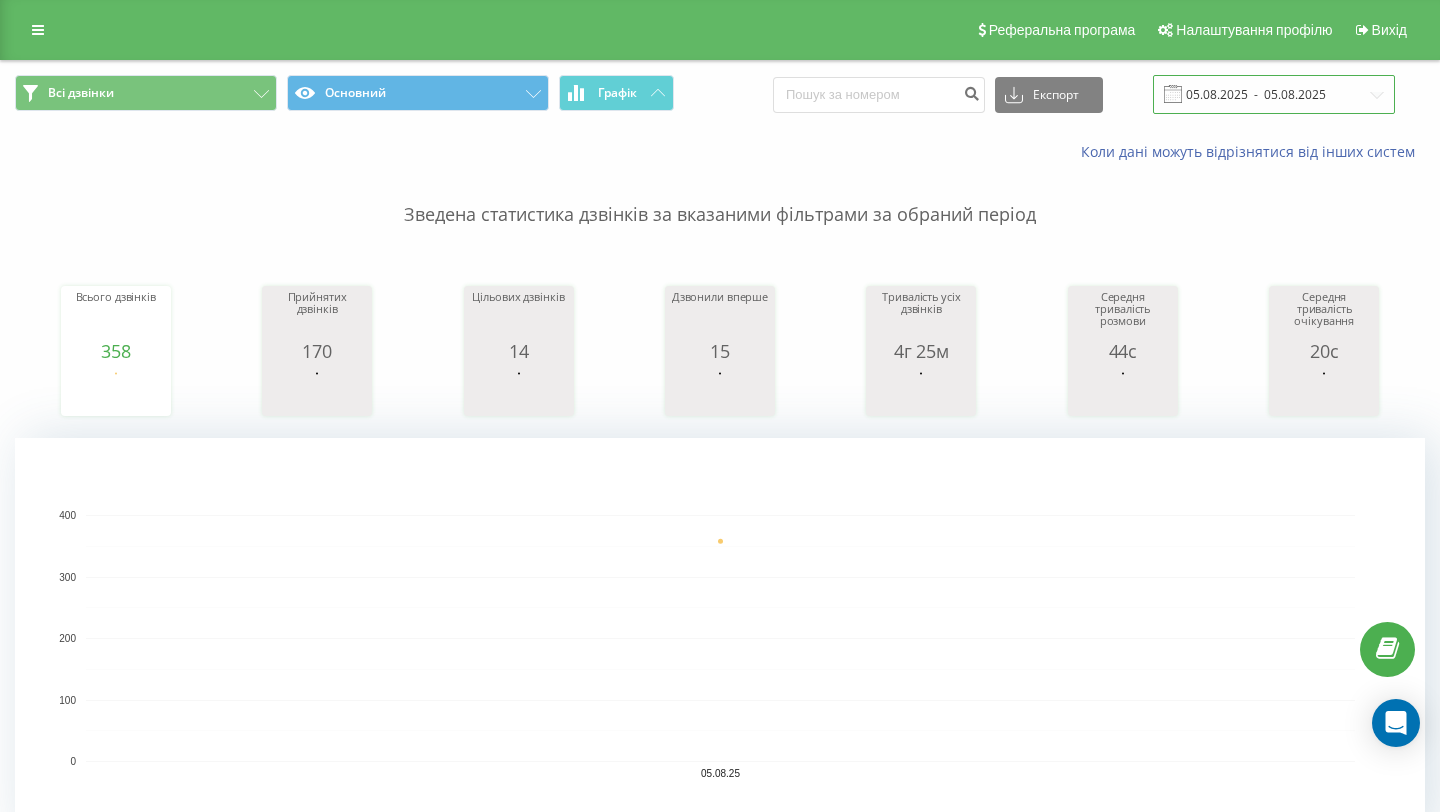 click on "05.08.2025  -  05.08.2025" at bounding box center (1274, 94) 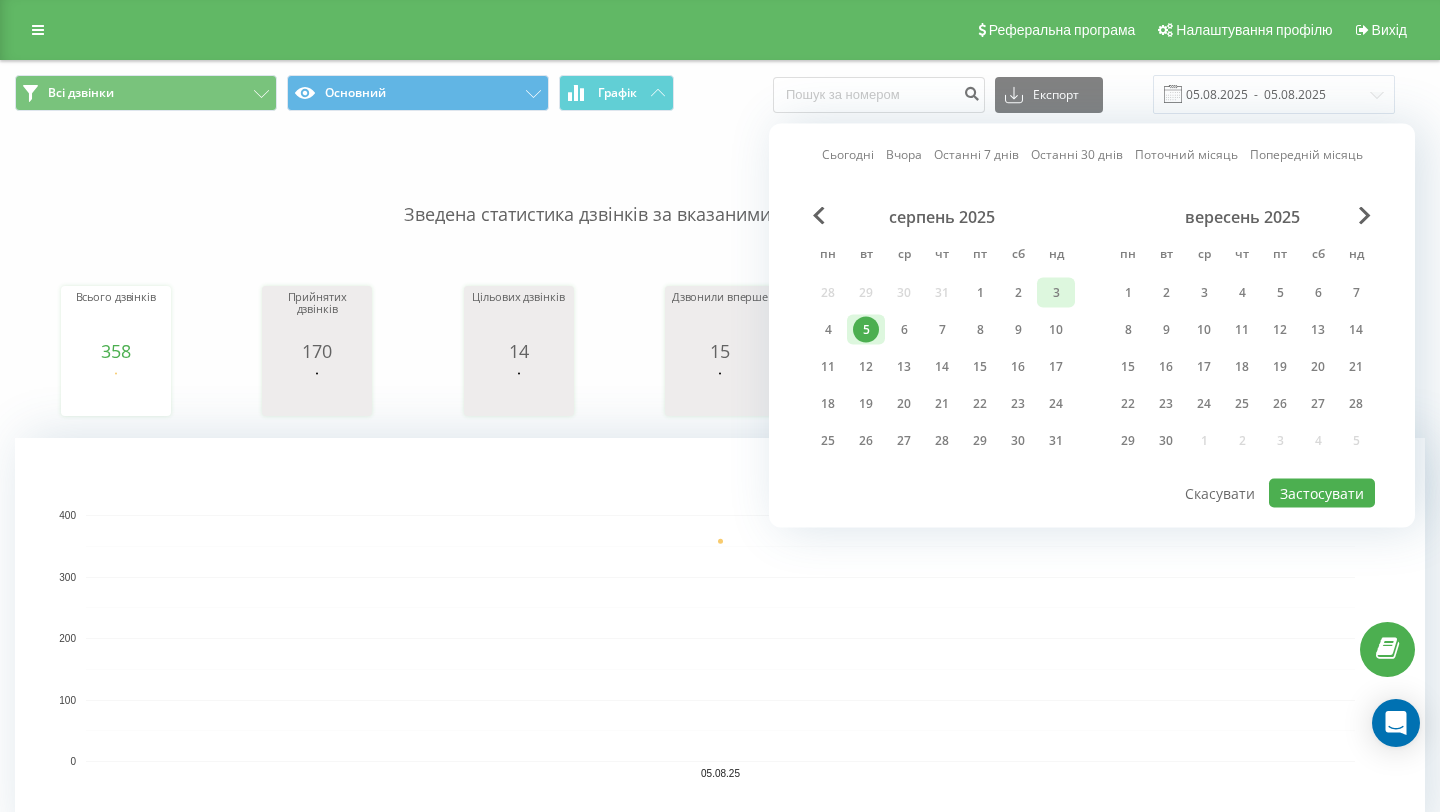 click on "3" at bounding box center (1056, 293) 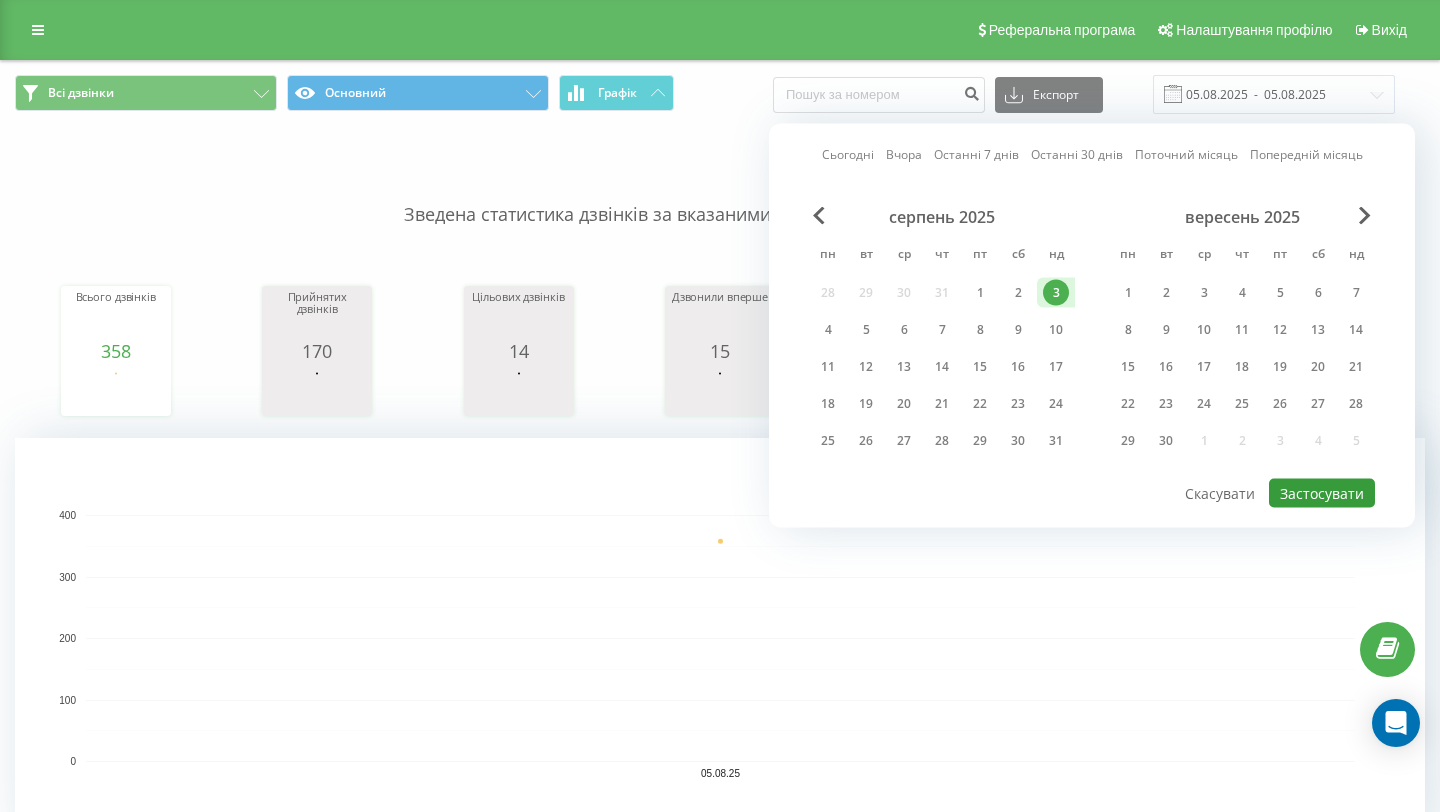 click on "Застосувати" at bounding box center (1322, 493) 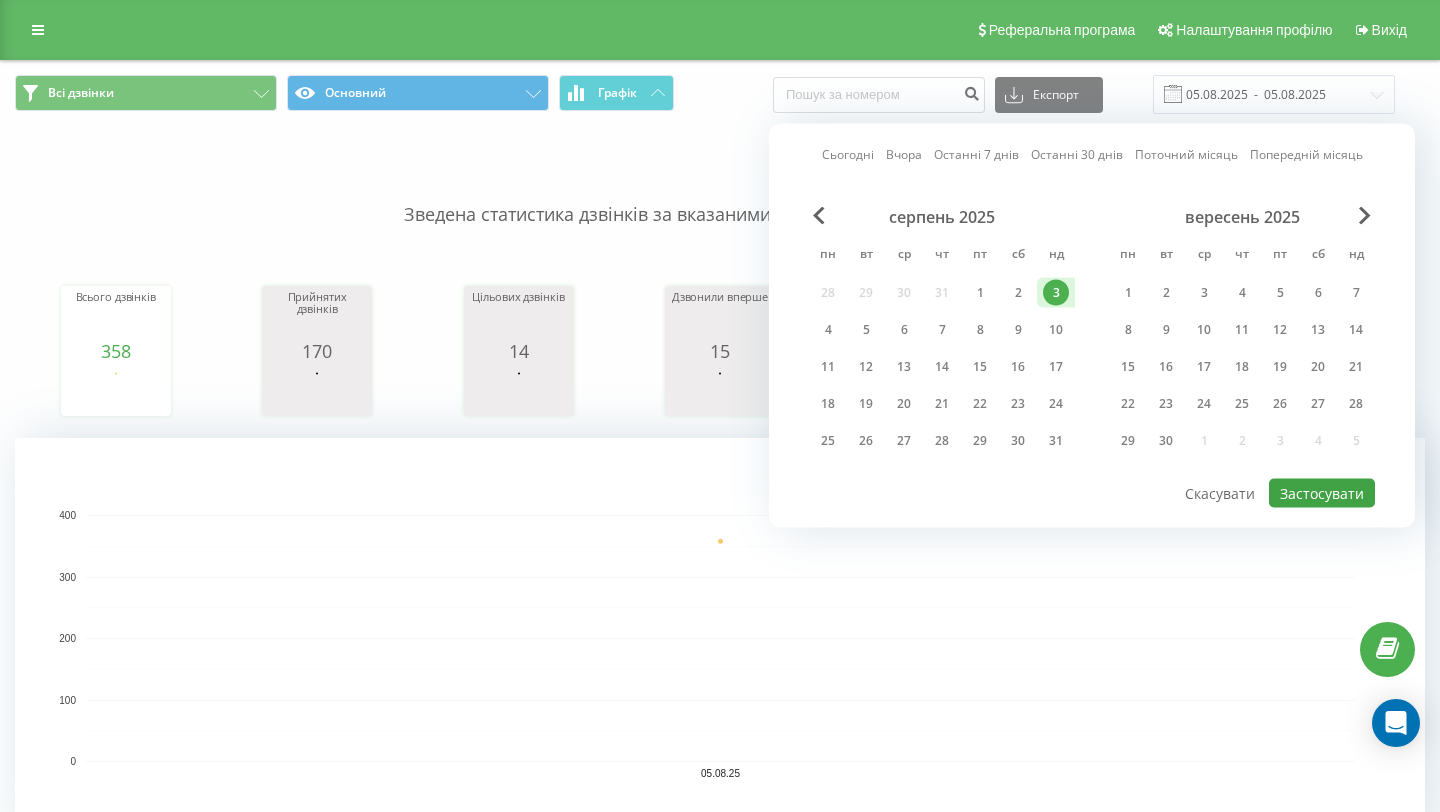 type on "03.08.2025  -  03.08.2025" 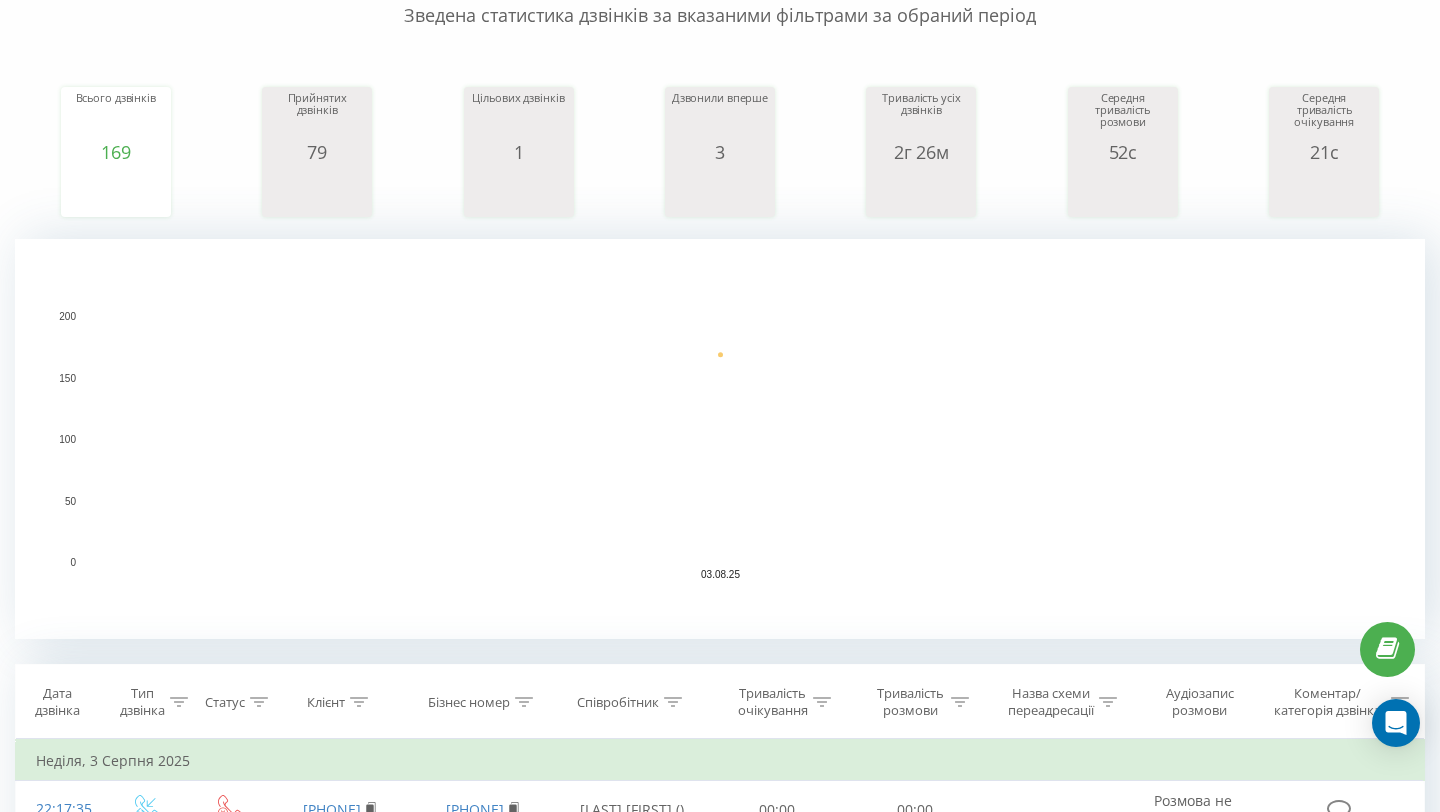scroll, scrollTop: 0, scrollLeft: 0, axis: both 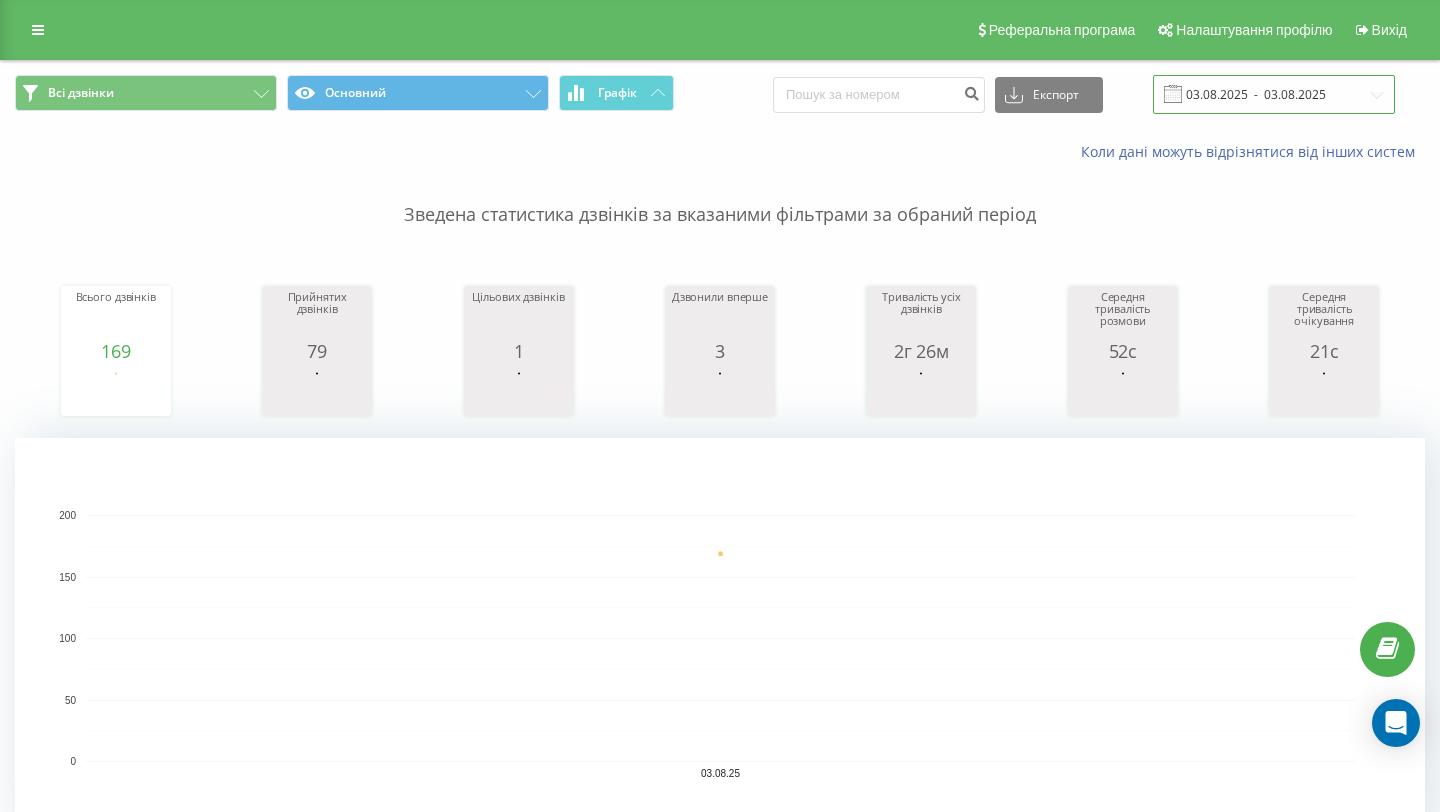 click on "03.08.2025  -  03.08.2025" at bounding box center (1274, 94) 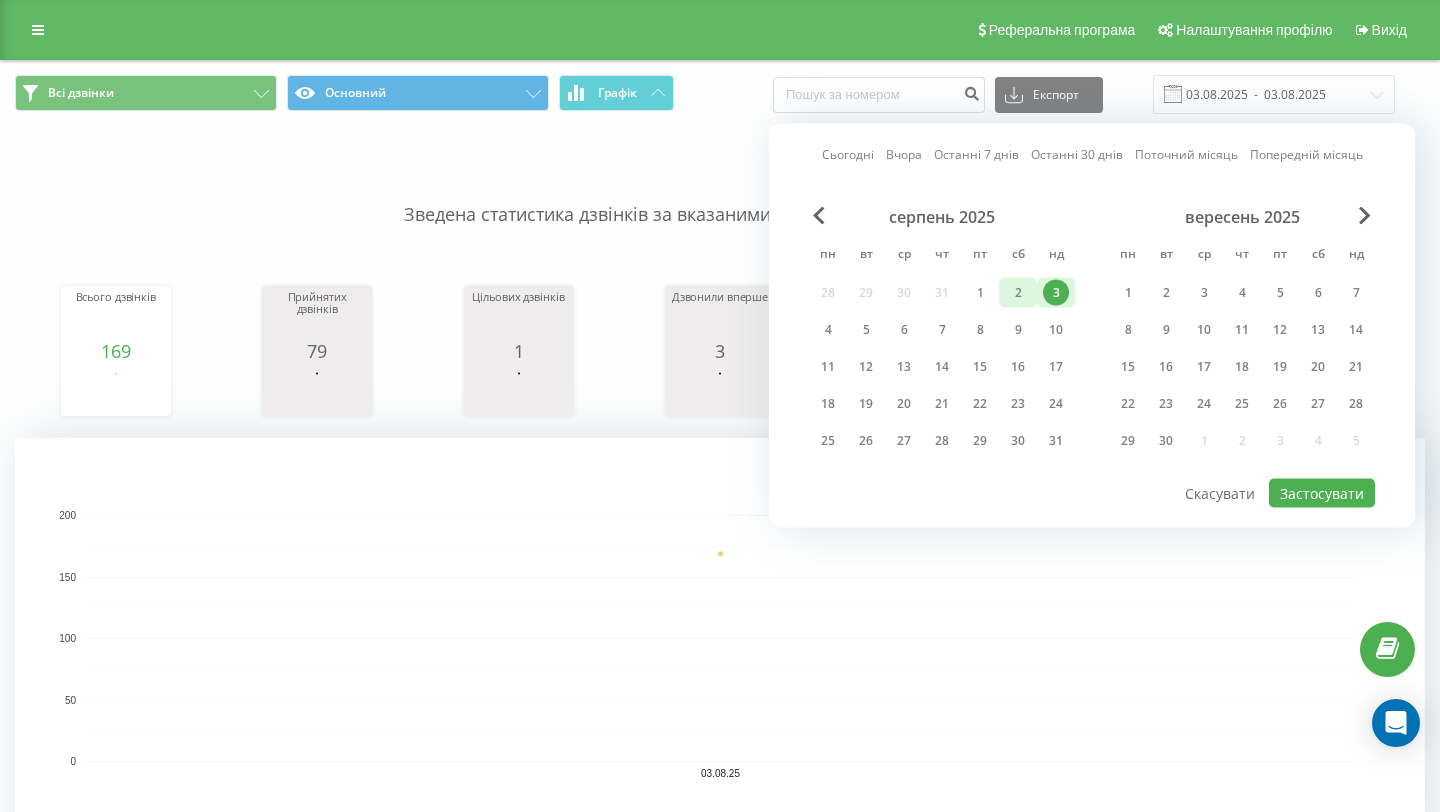 click on "2" at bounding box center (1018, 293) 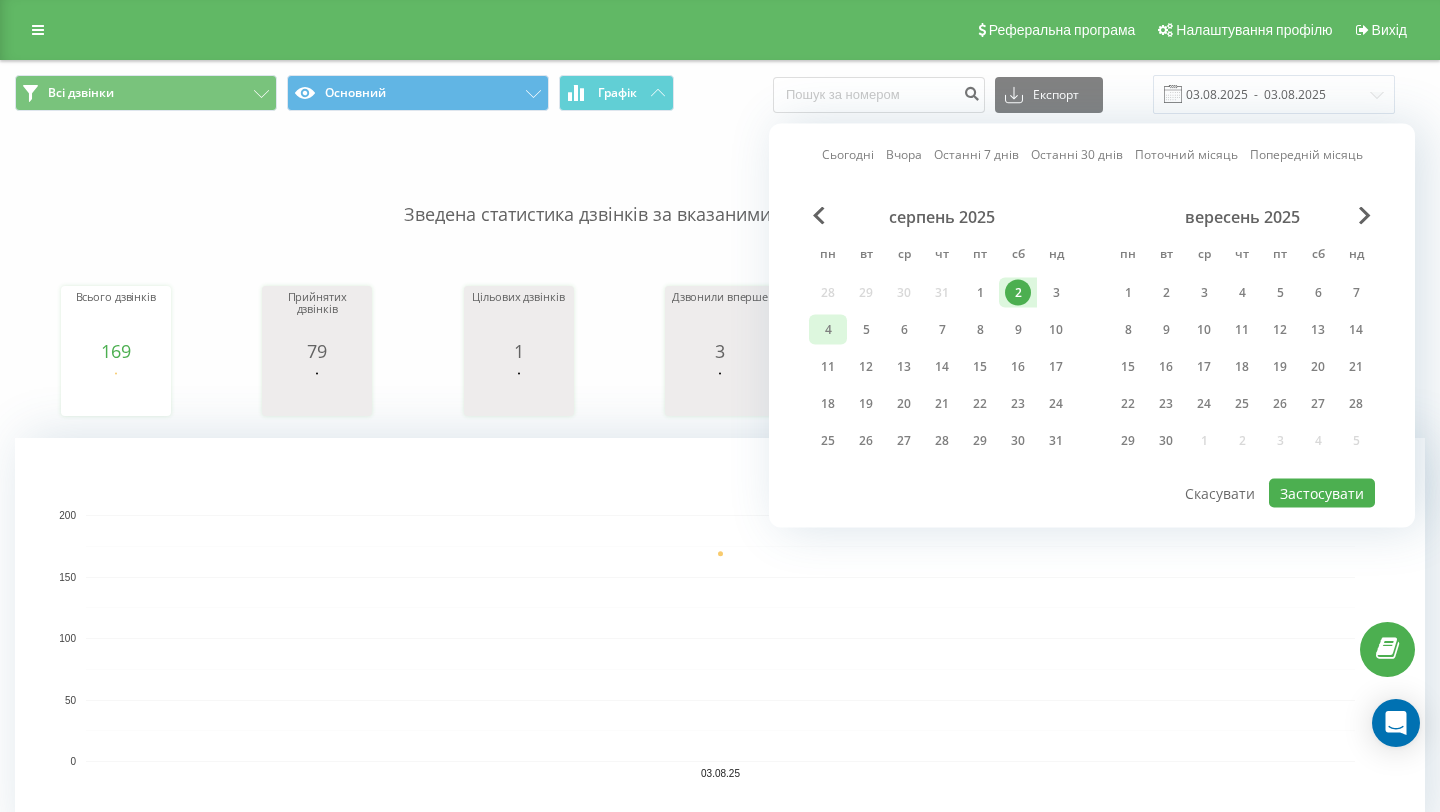 click on "4" at bounding box center (828, 330) 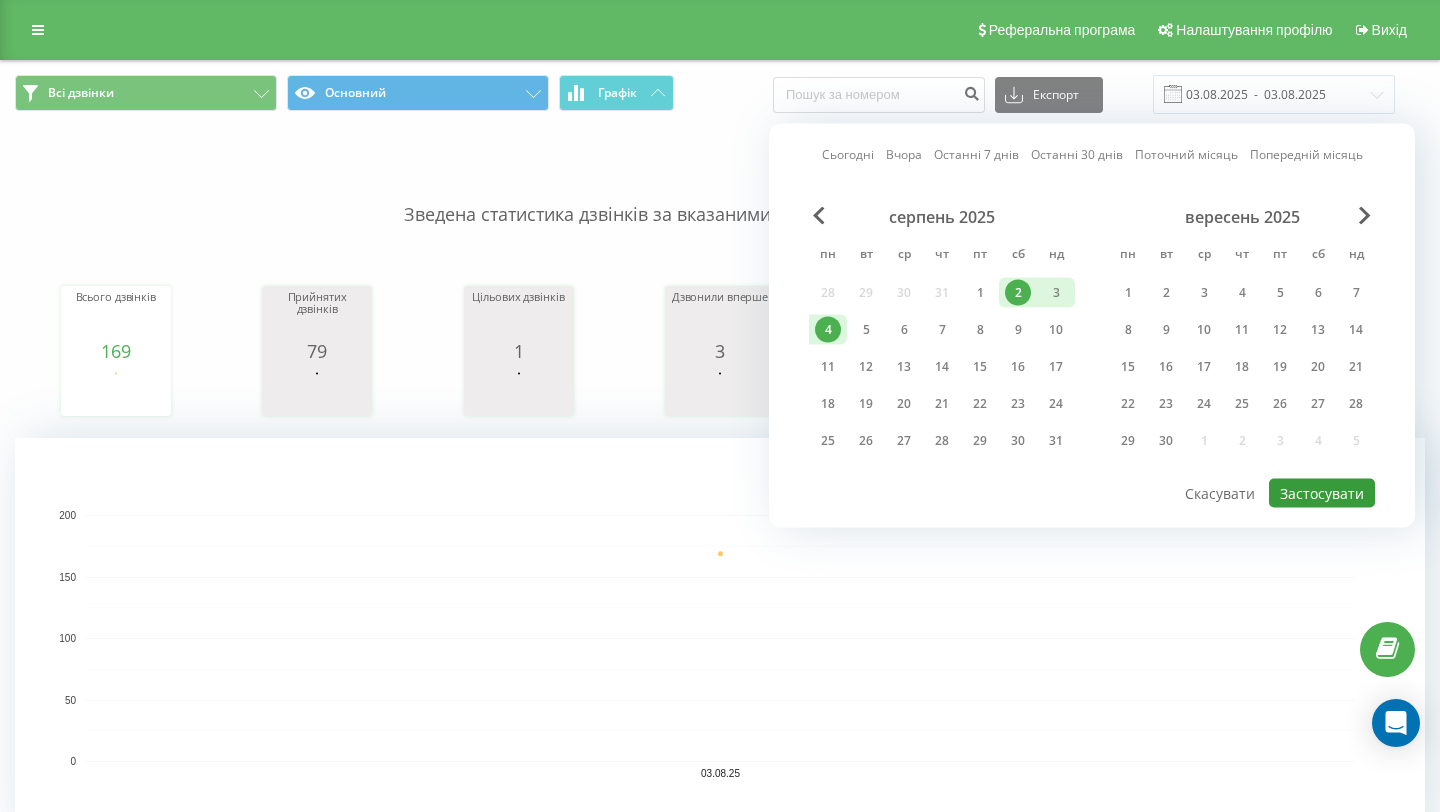 click on "Застосувати" at bounding box center [1322, 493] 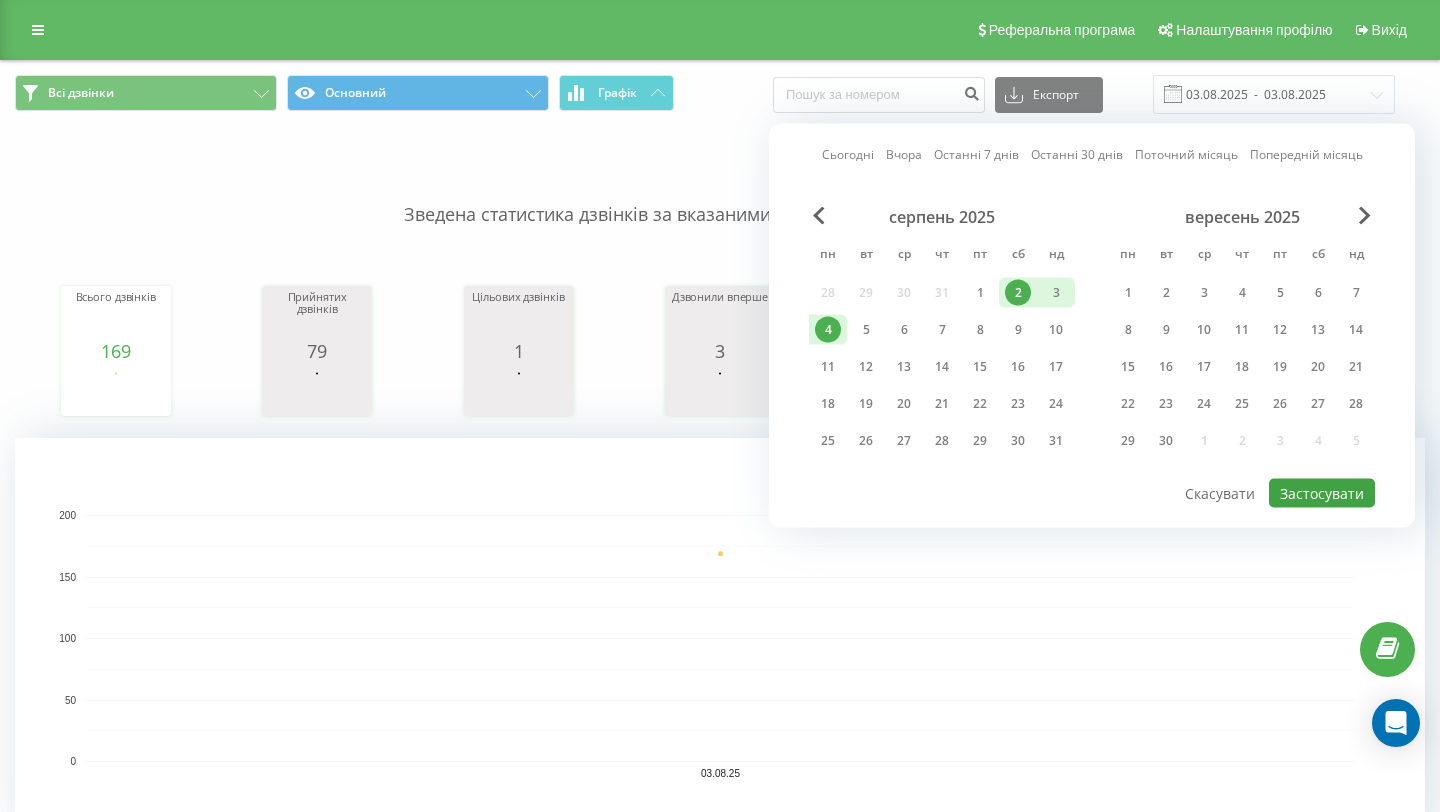 type on "02.08.2025  -  04.08.2025" 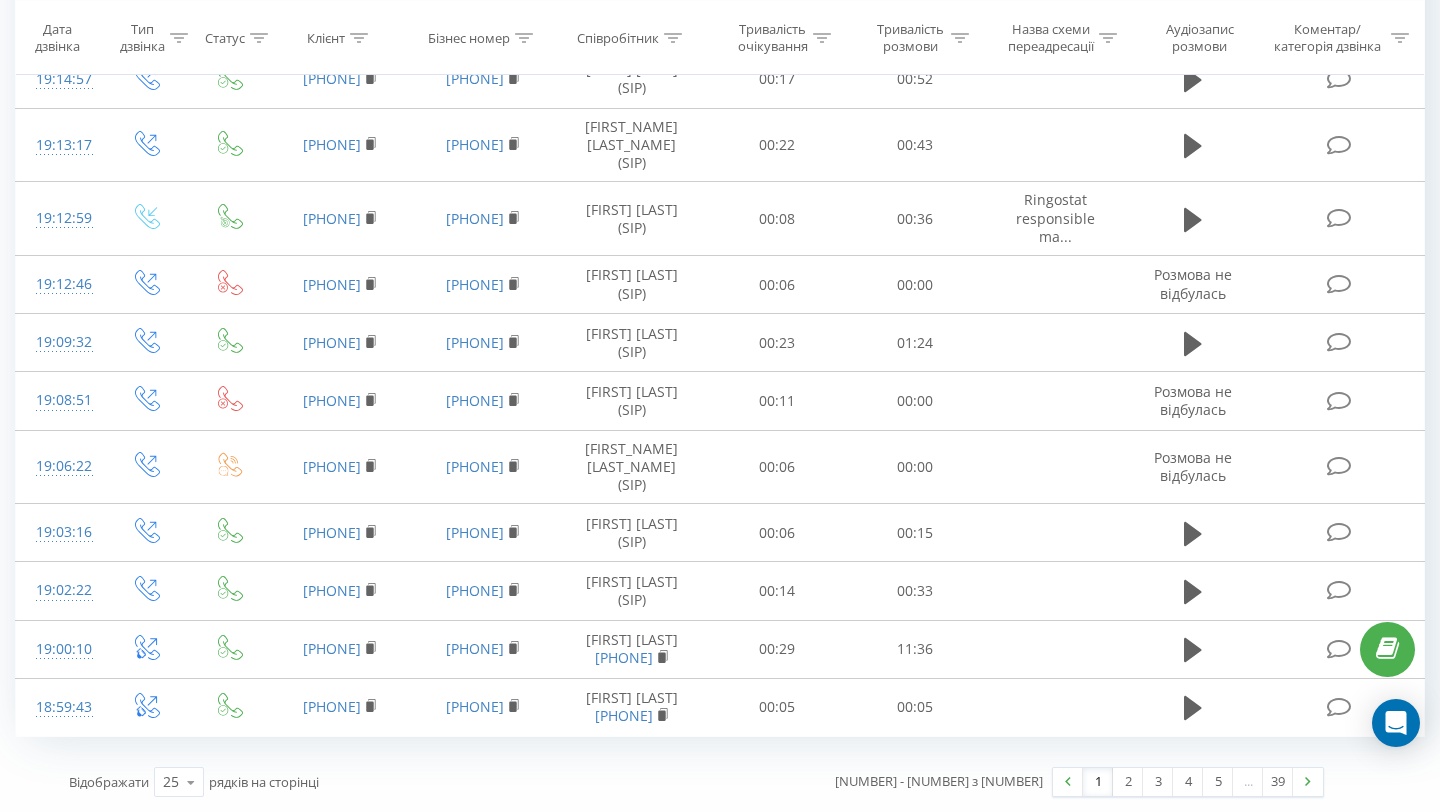 scroll, scrollTop: 1775, scrollLeft: 0, axis: vertical 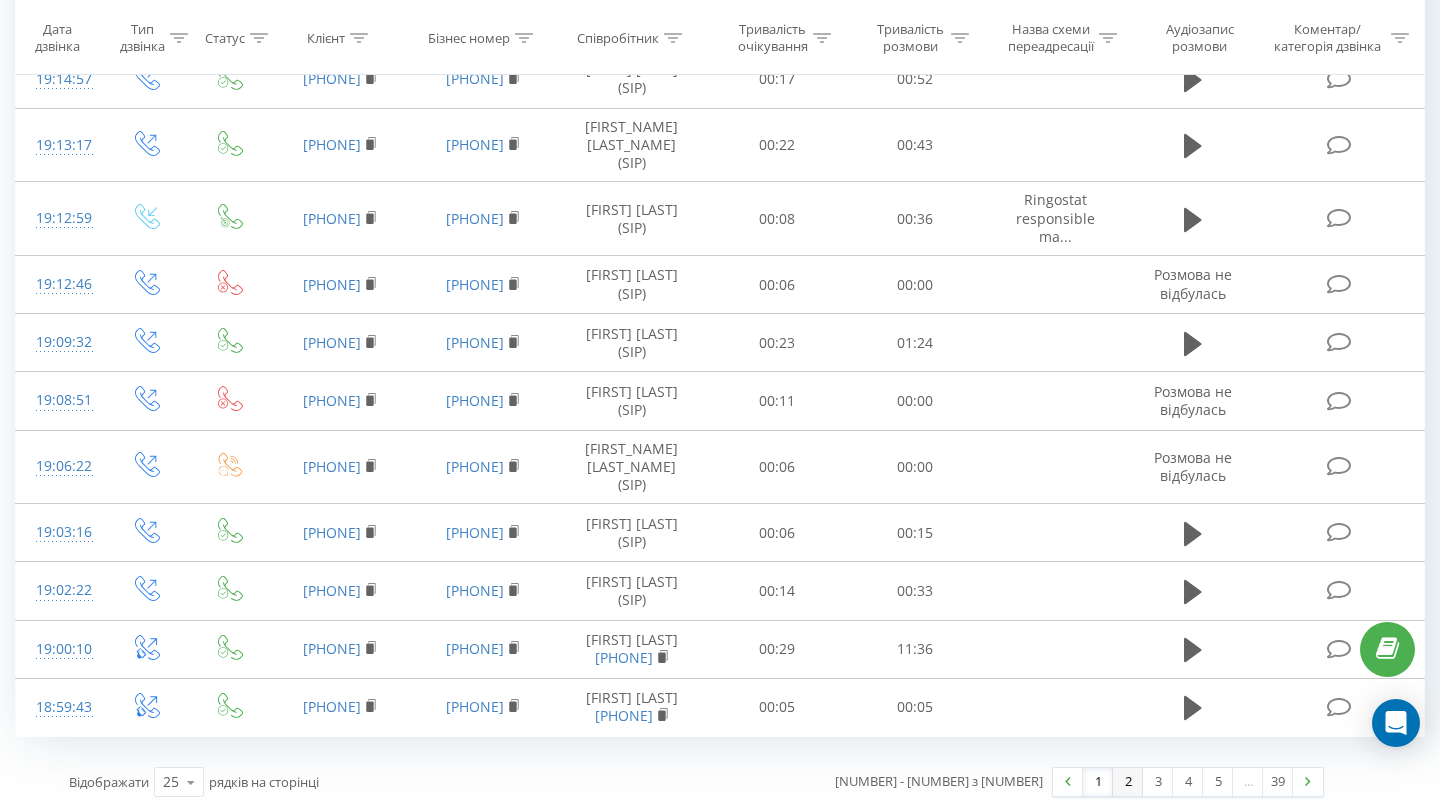 click on "2" at bounding box center (1128, 782) 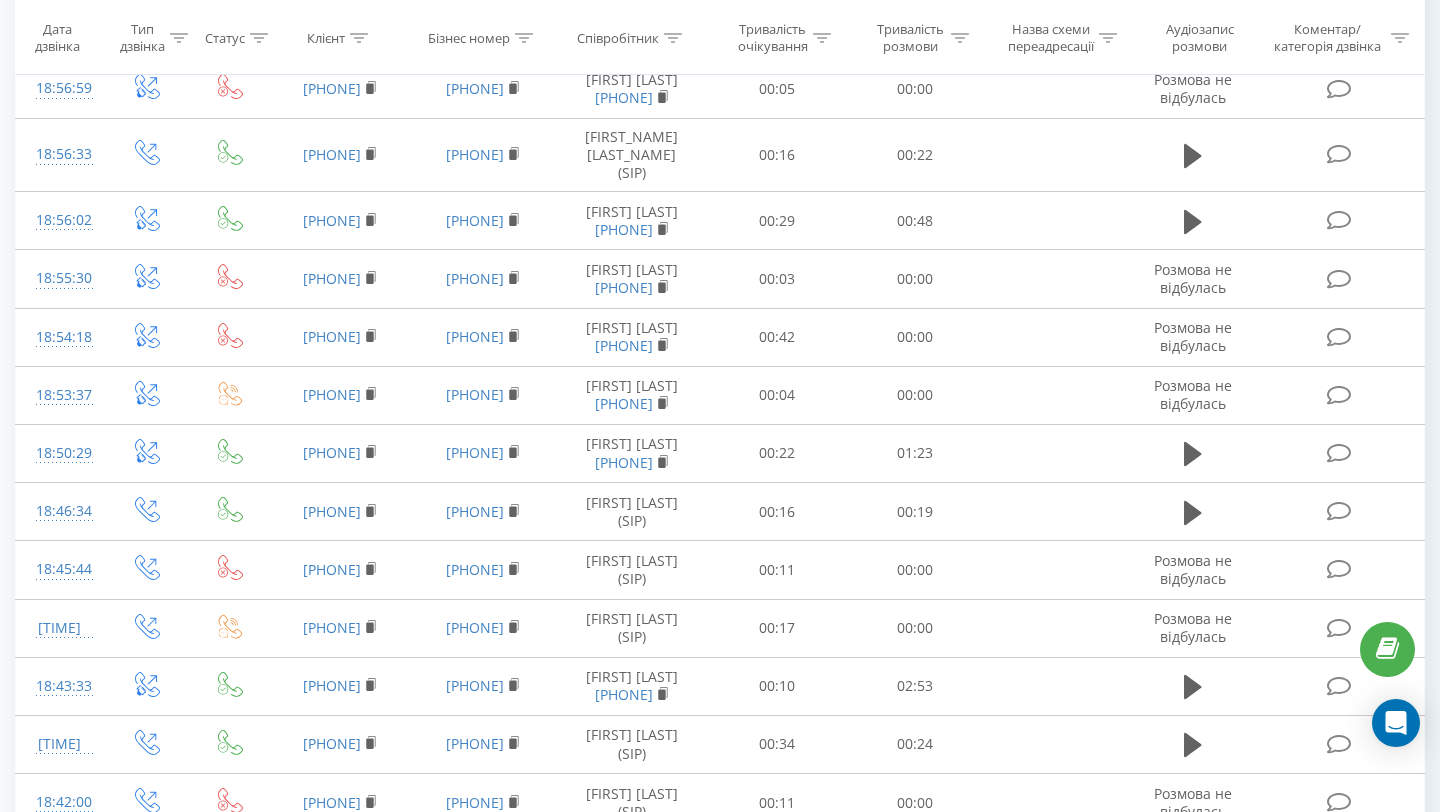 scroll, scrollTop: 813, scrollLeft: 0, axis: vertical 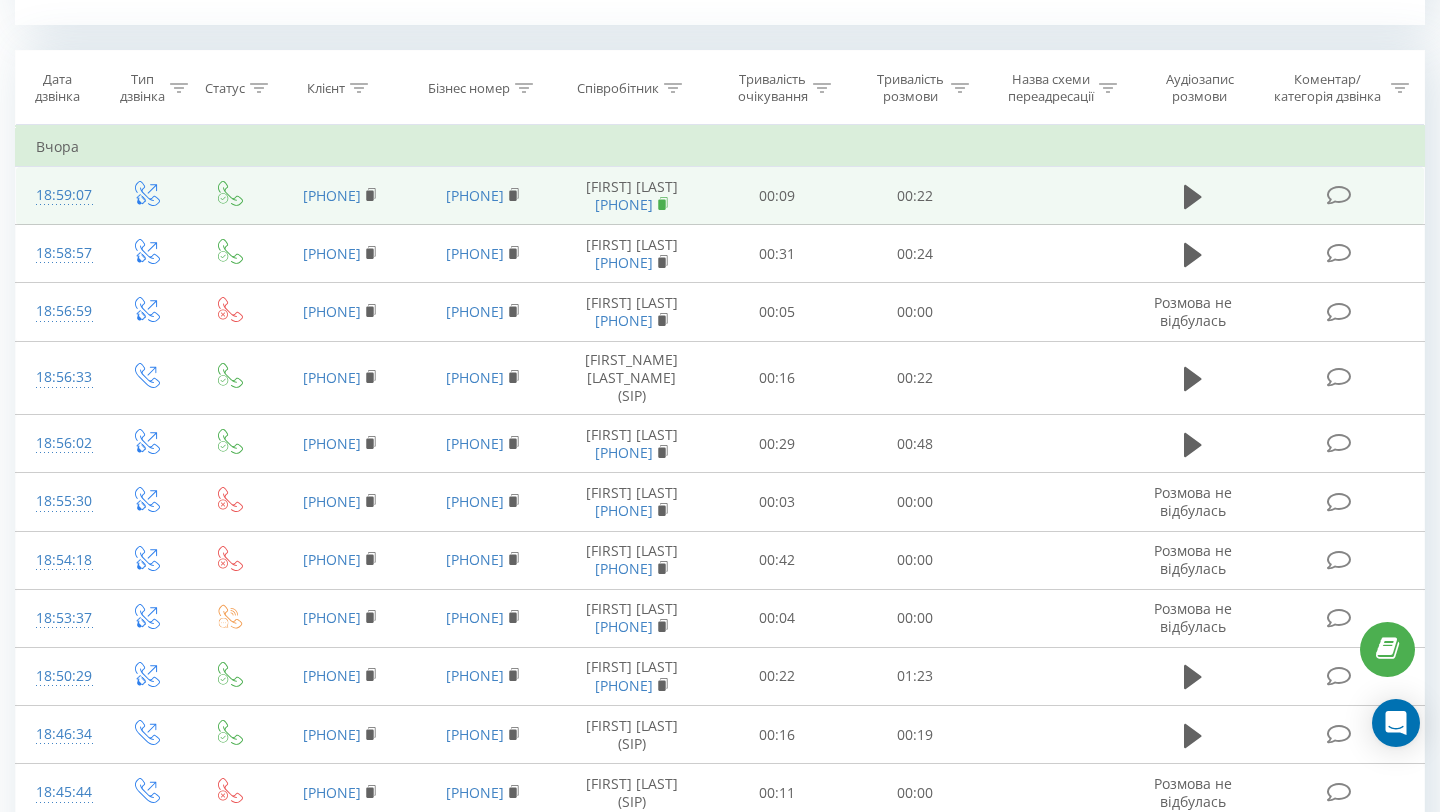 click 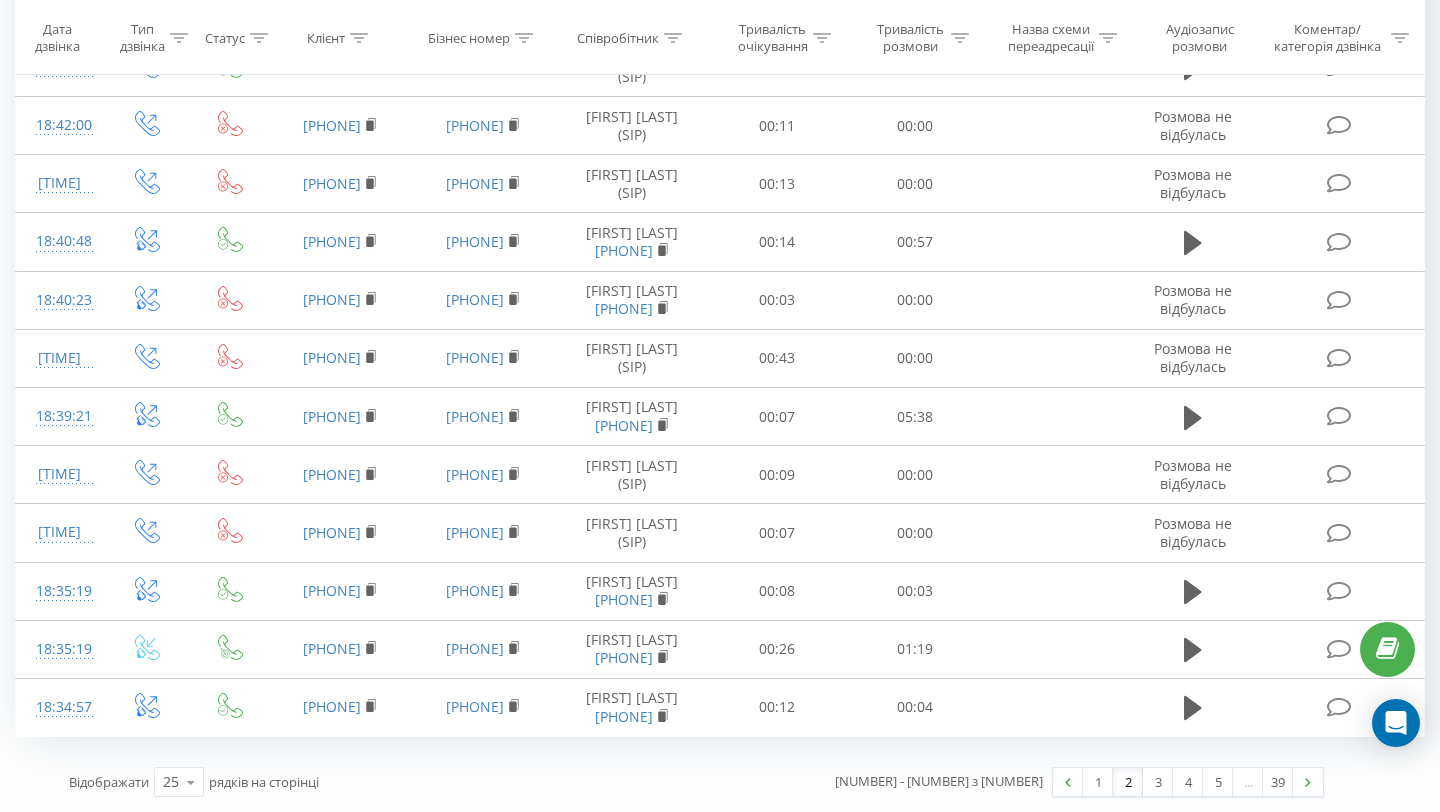 scroll, scrollTop: 1759, scrollLeft: 0, axis: vertical 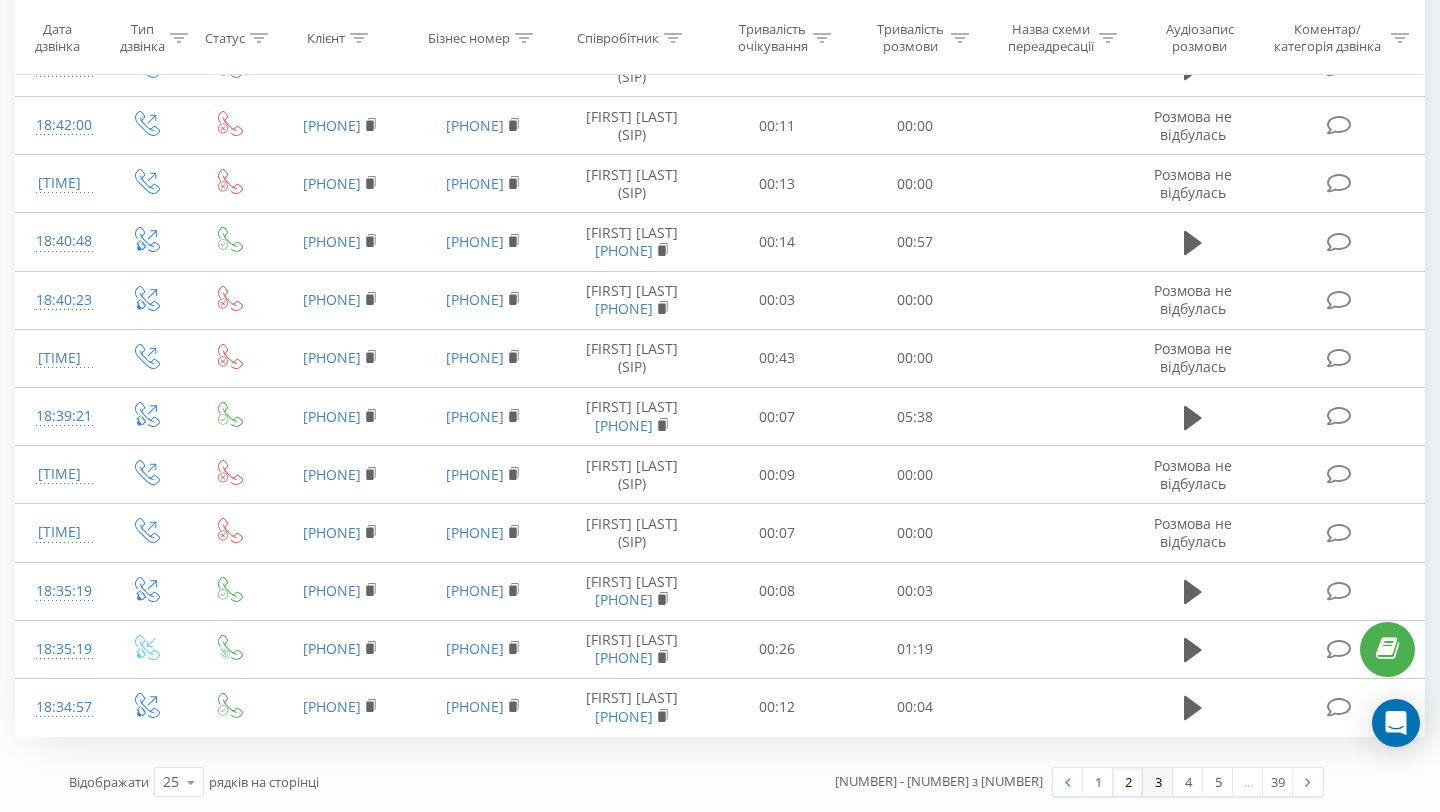 click on "3" at bounding box center (1158, 782) 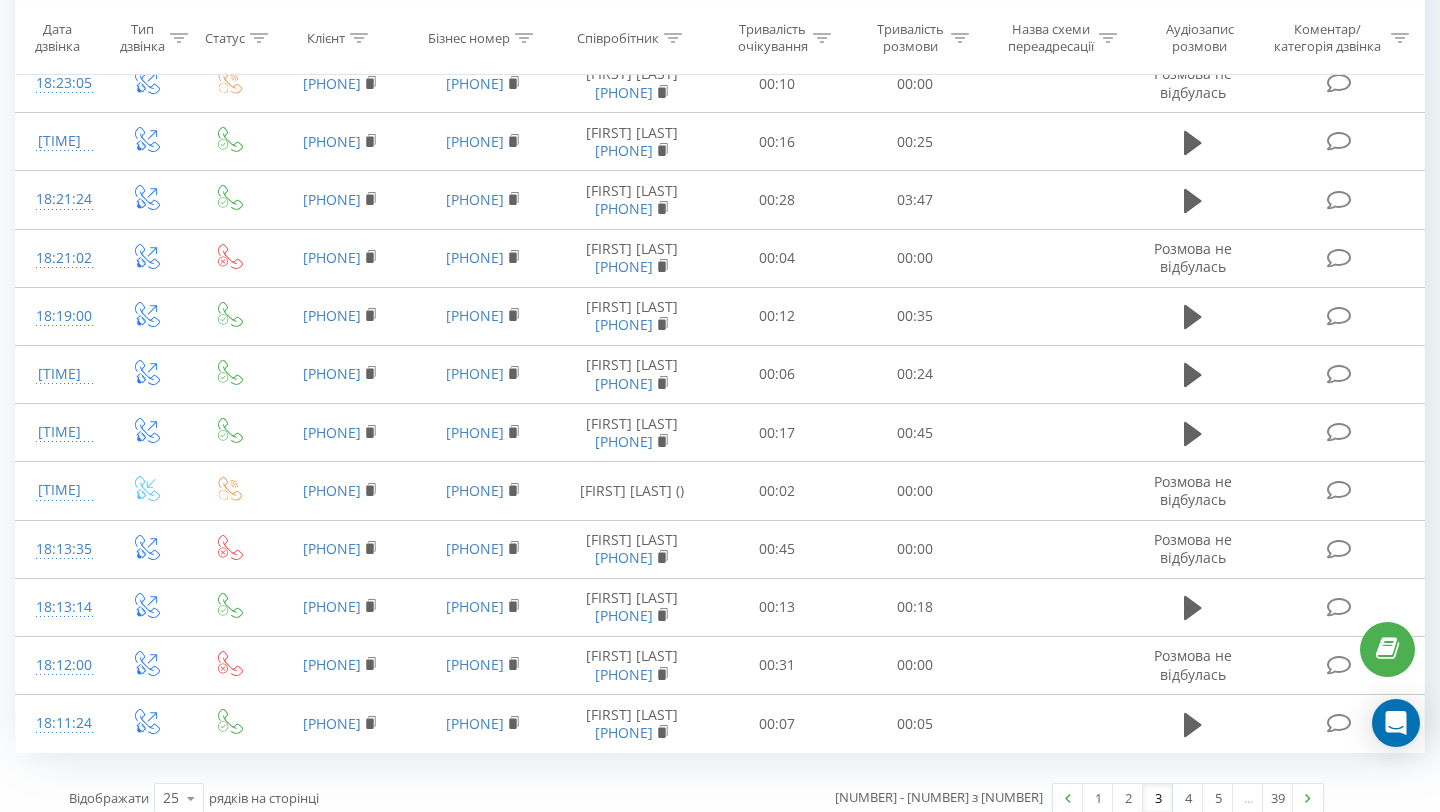 scroll, scrollTop: 1775, scrollLeft: 0, axis: vertical 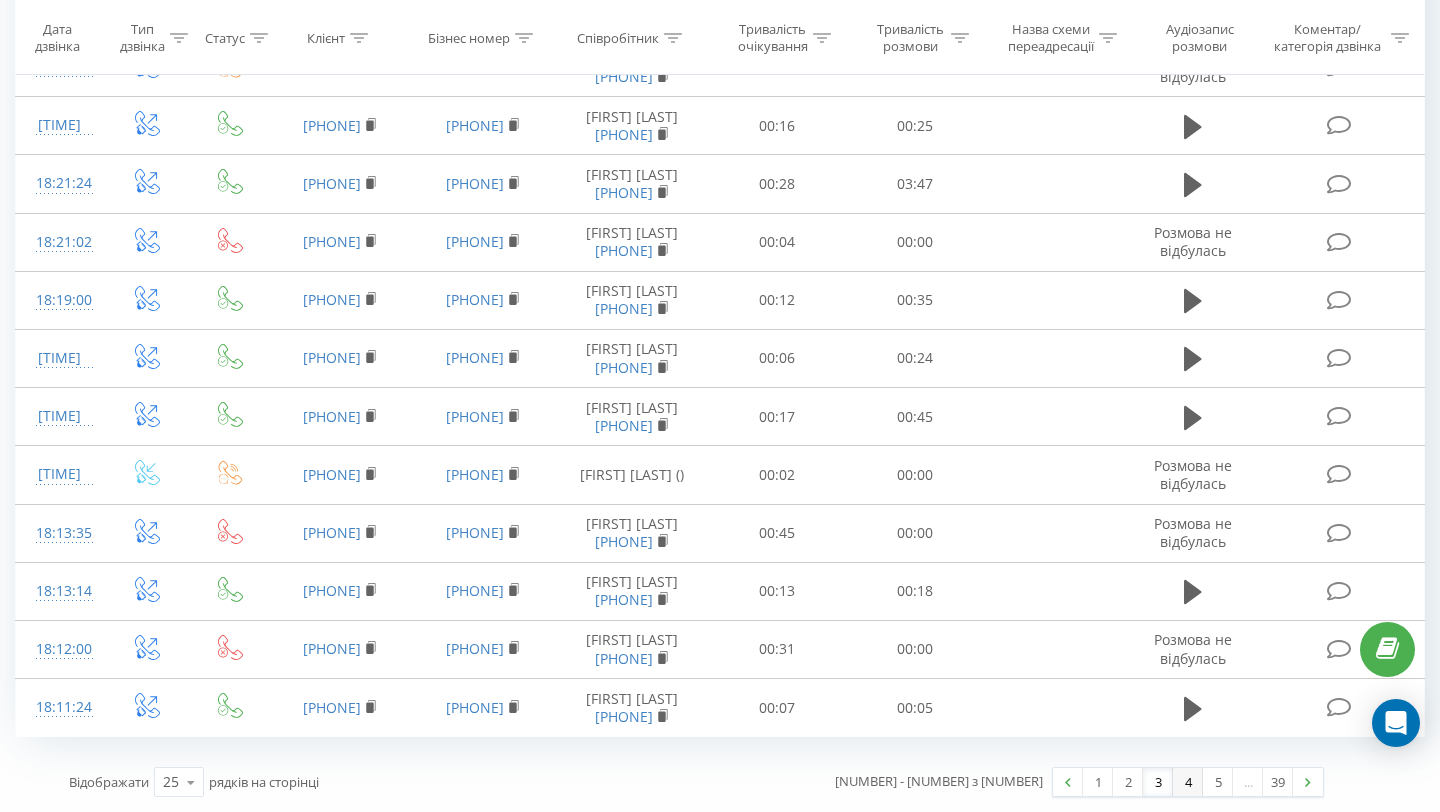 click on "4" at bounding box center [1188, 782] 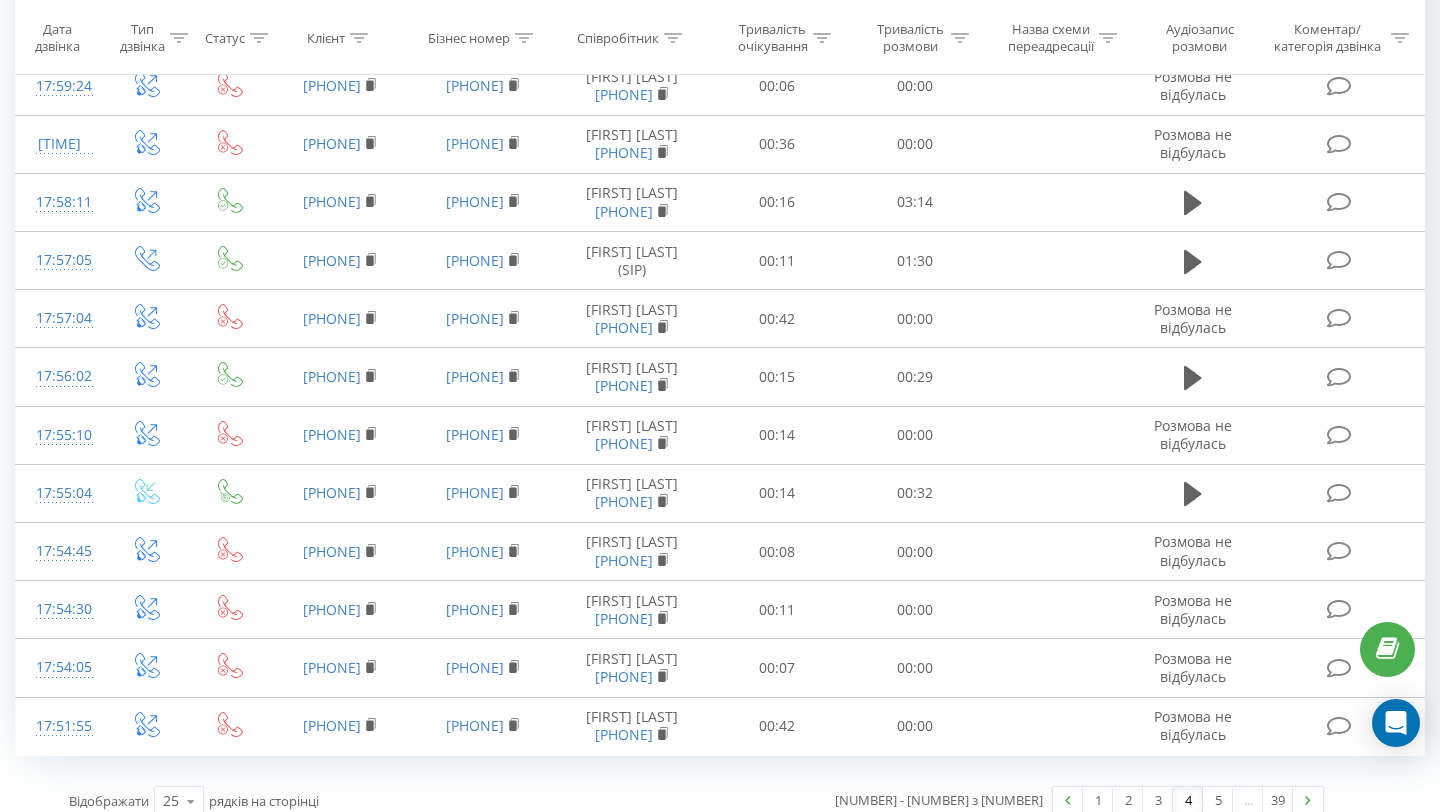 scroll, scrollTop: 1729, scrollLeft: 0, axis: vertical 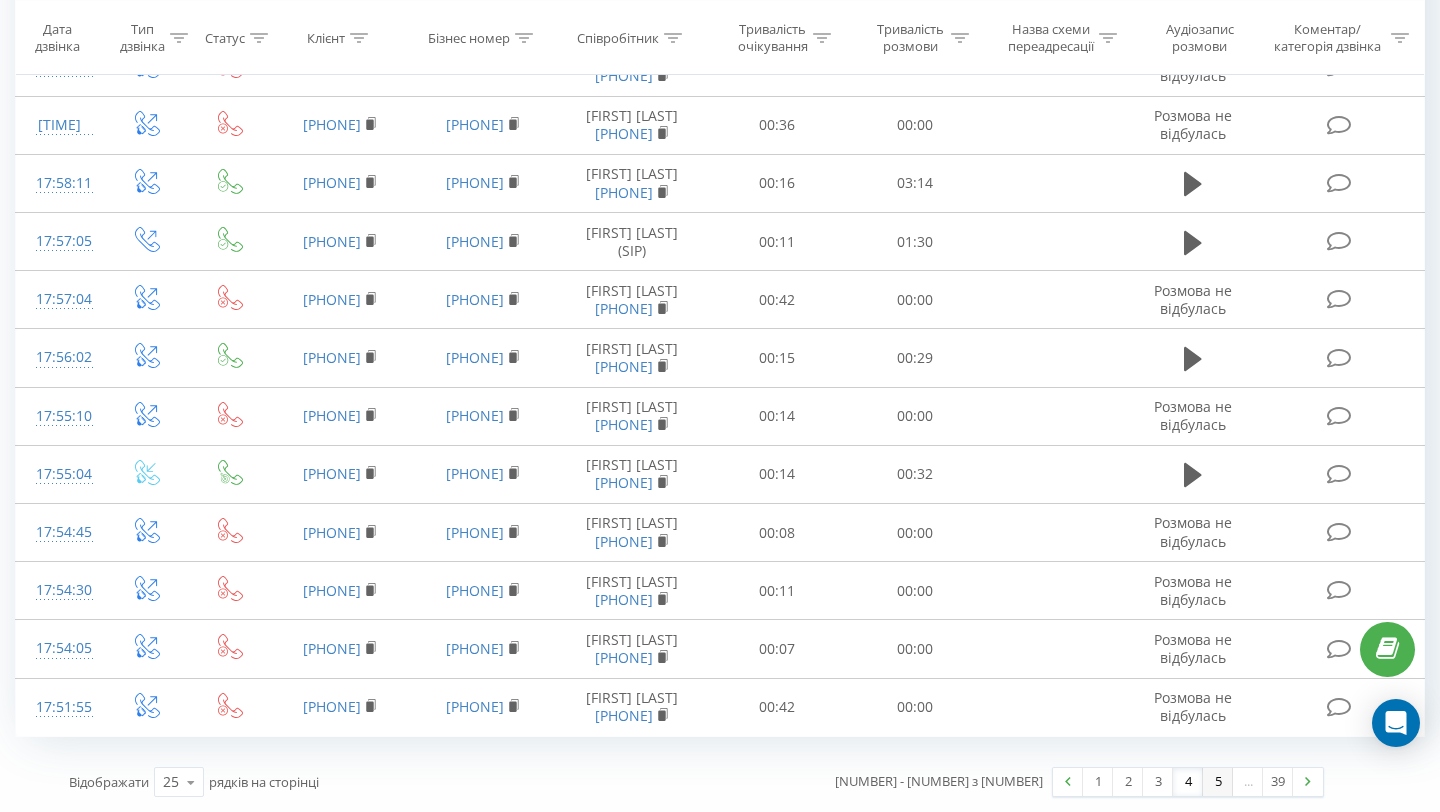 click on "5" at bounding box center (1218, 782) 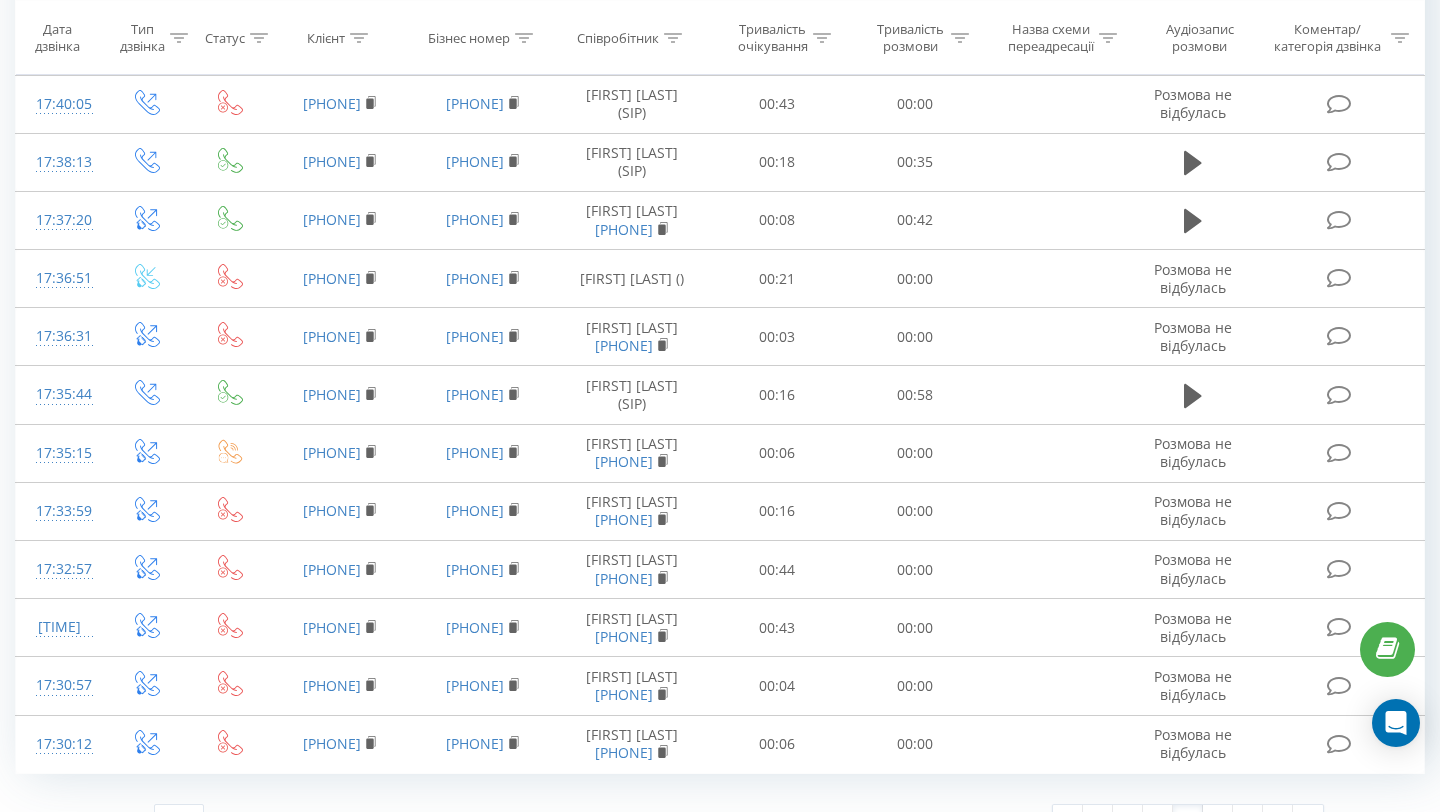 scroll, scrollTop: 1713, scrollLeft: 0, axis: vertical 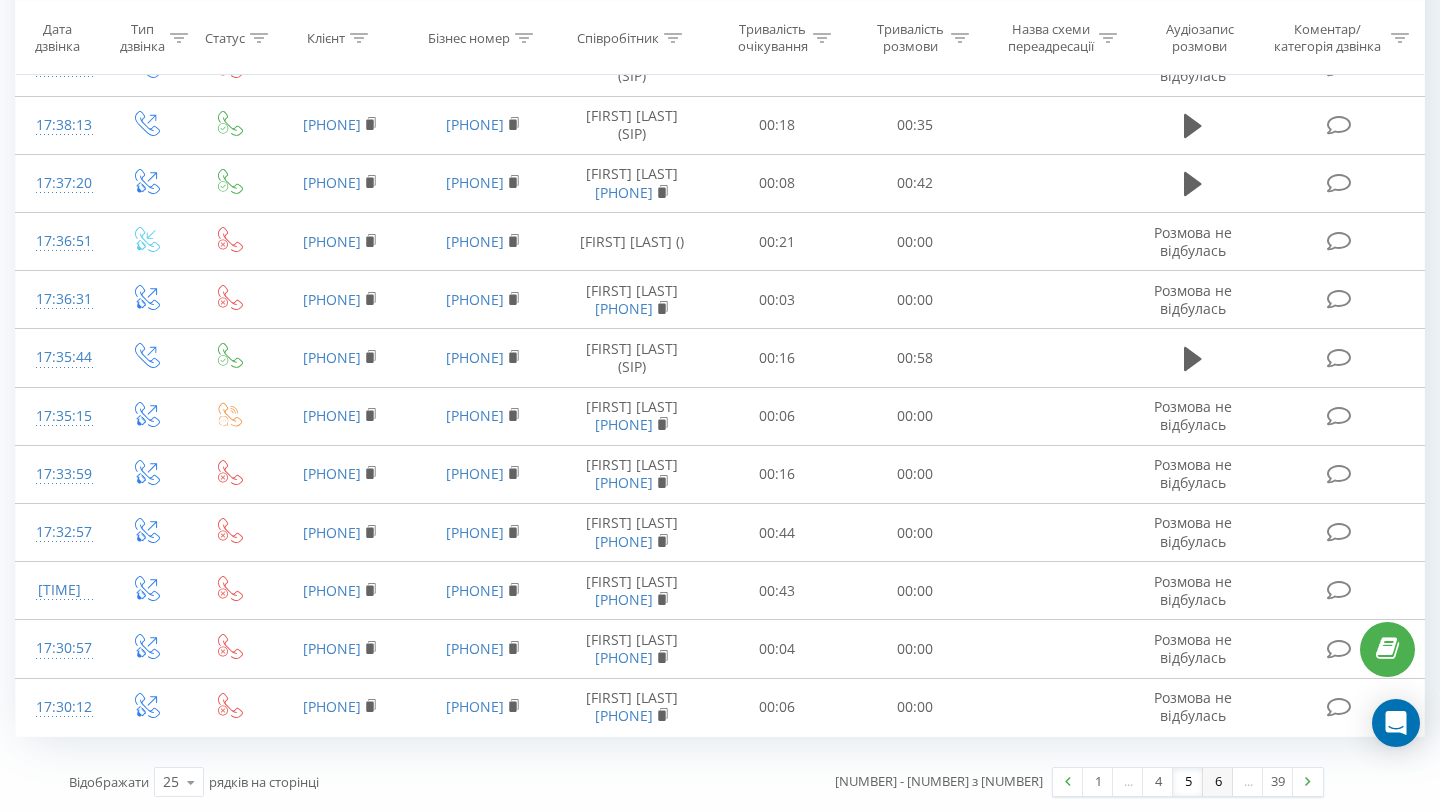 click on "6" at bounding box center [1218, 782] 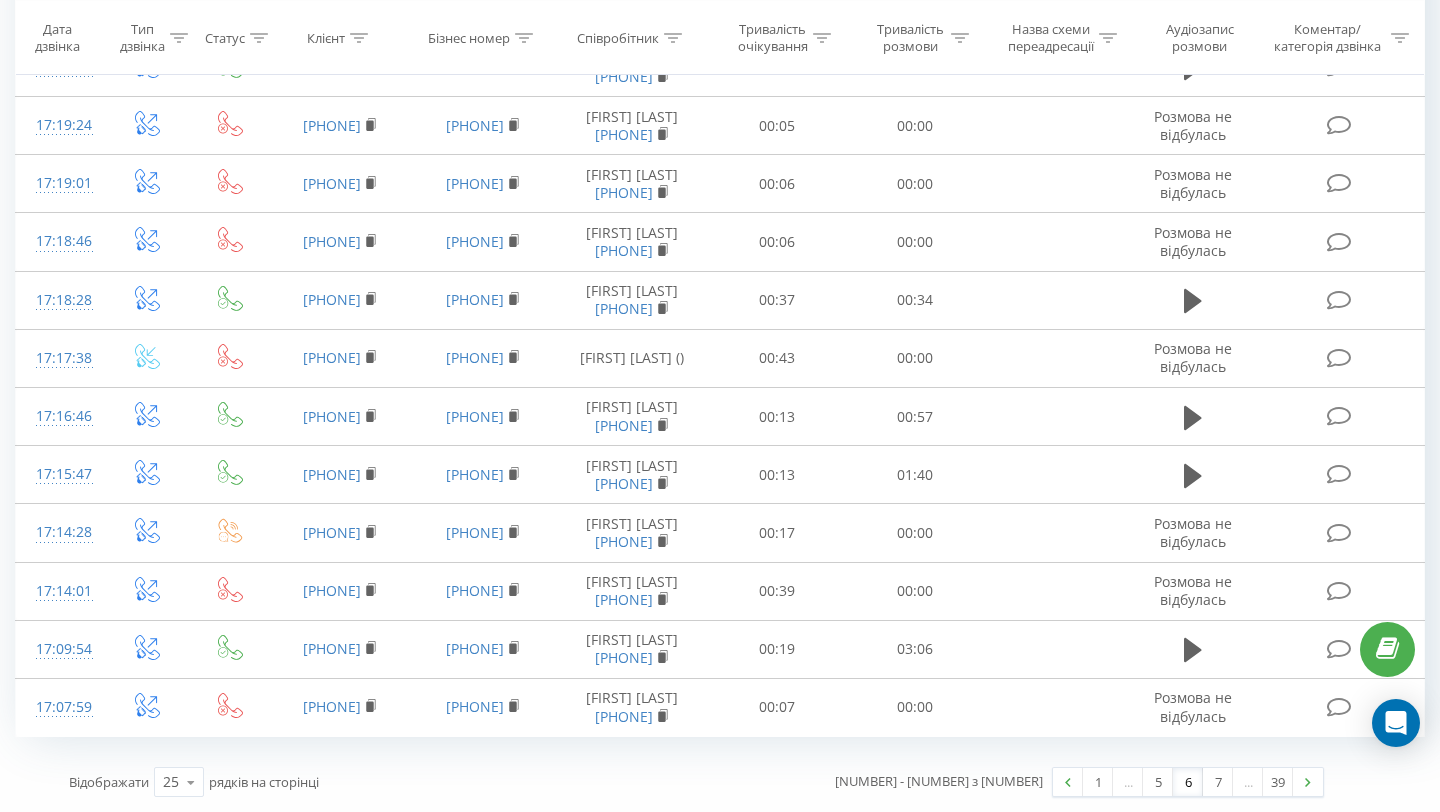 scroll, scrollTop: 1729, scrollLeft: 0, axis: vertical 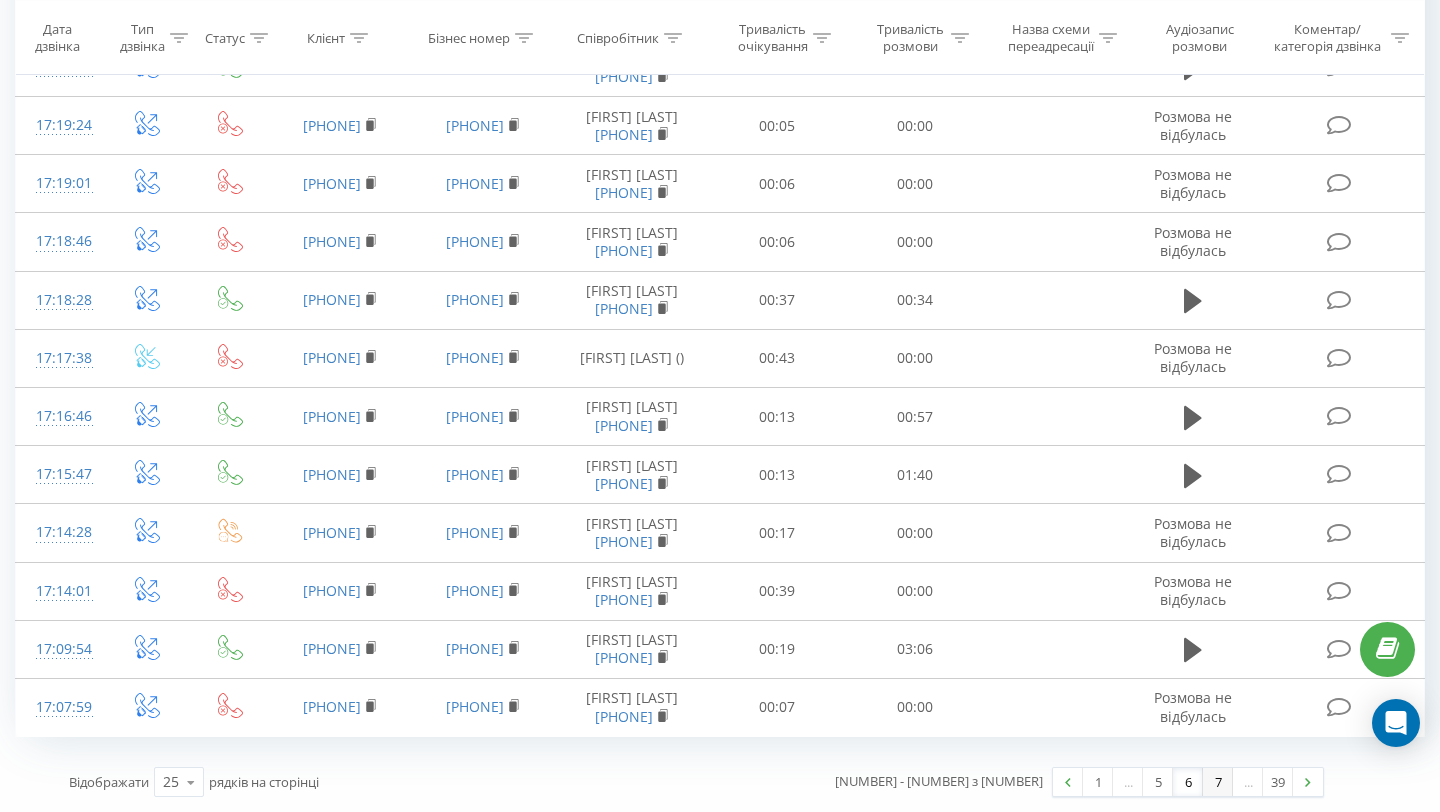 click on "7" at bounding box center [1218, 782] 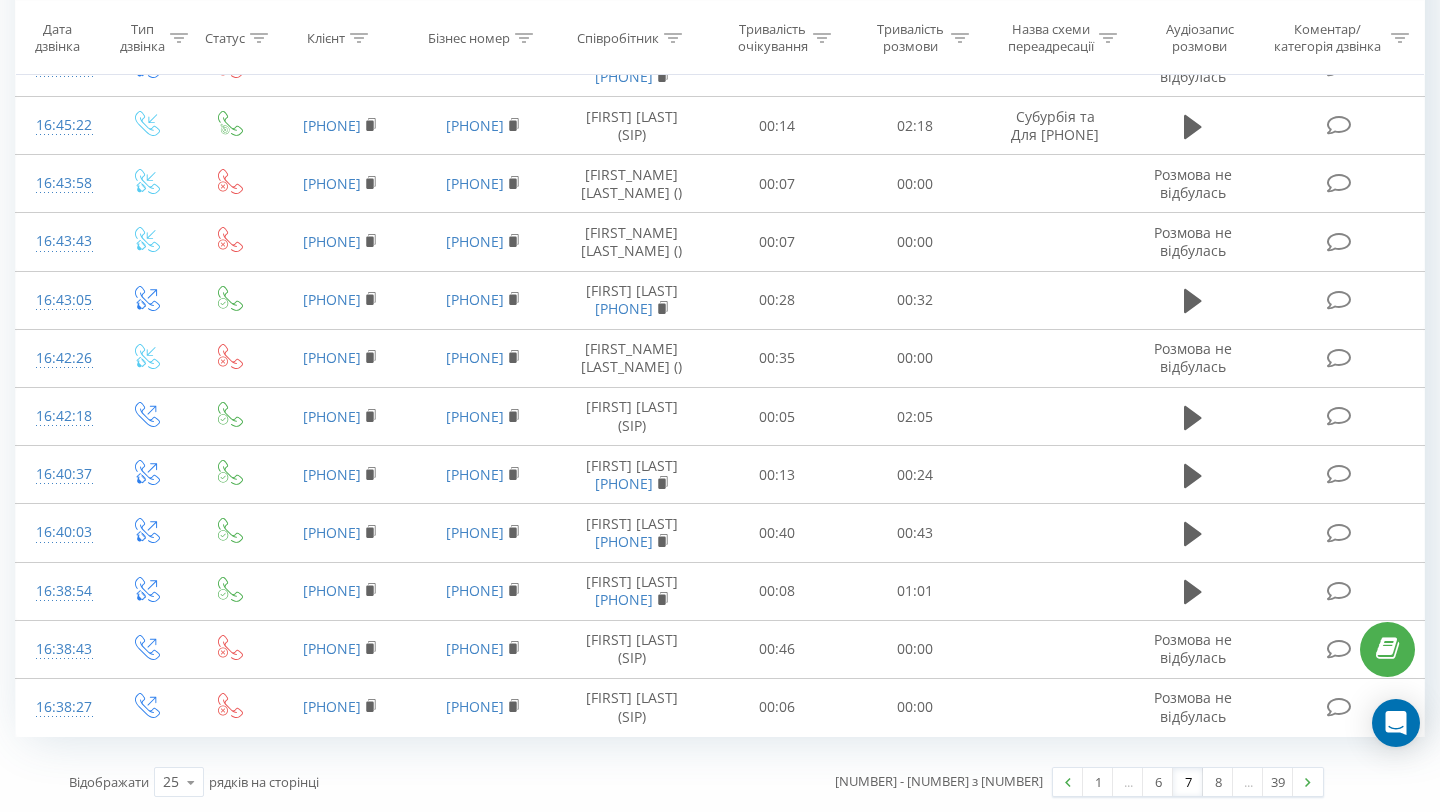 scroll, scrollTop: 1744, scrollLeft: 0, axis: vertical 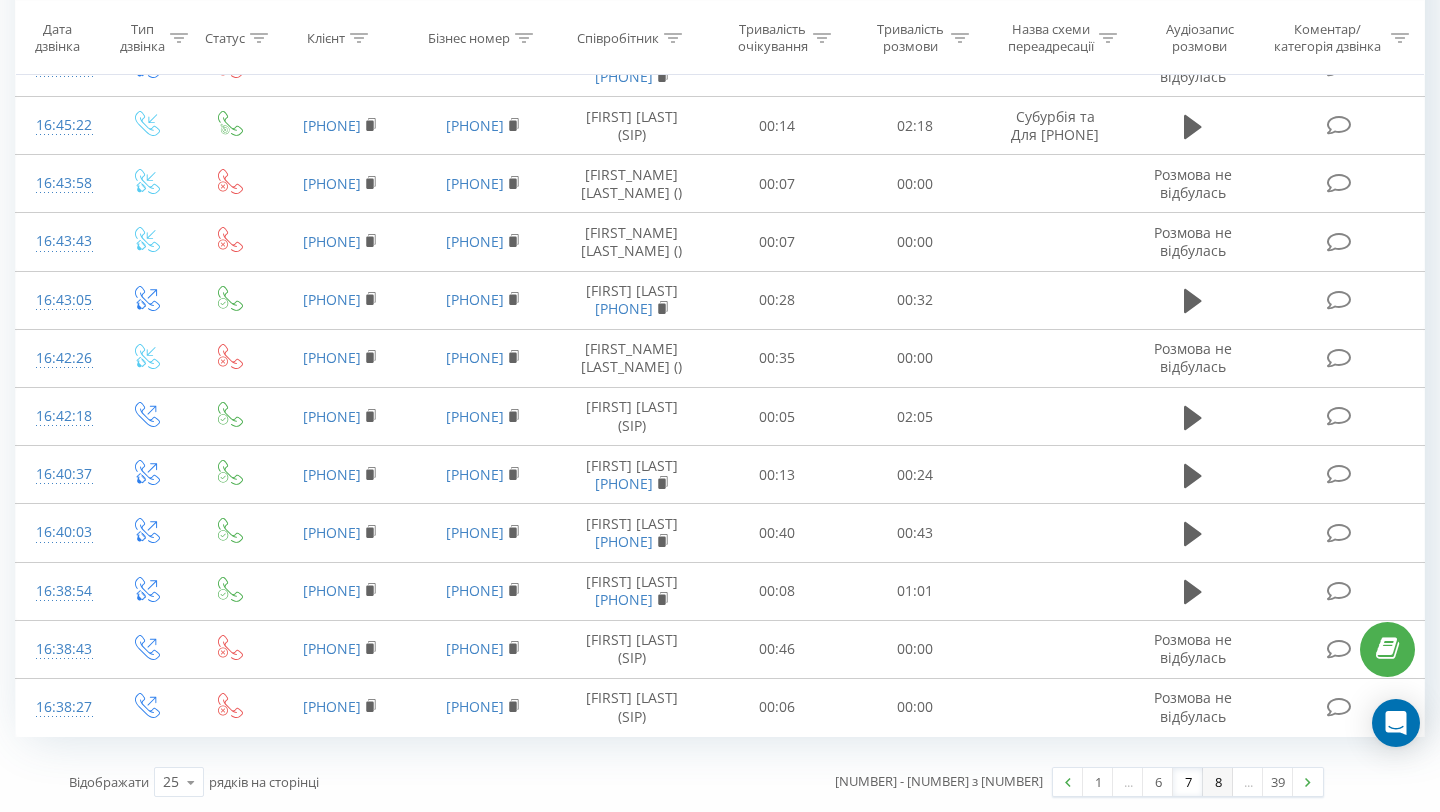click on "8" at bounding box center [1218, 782] 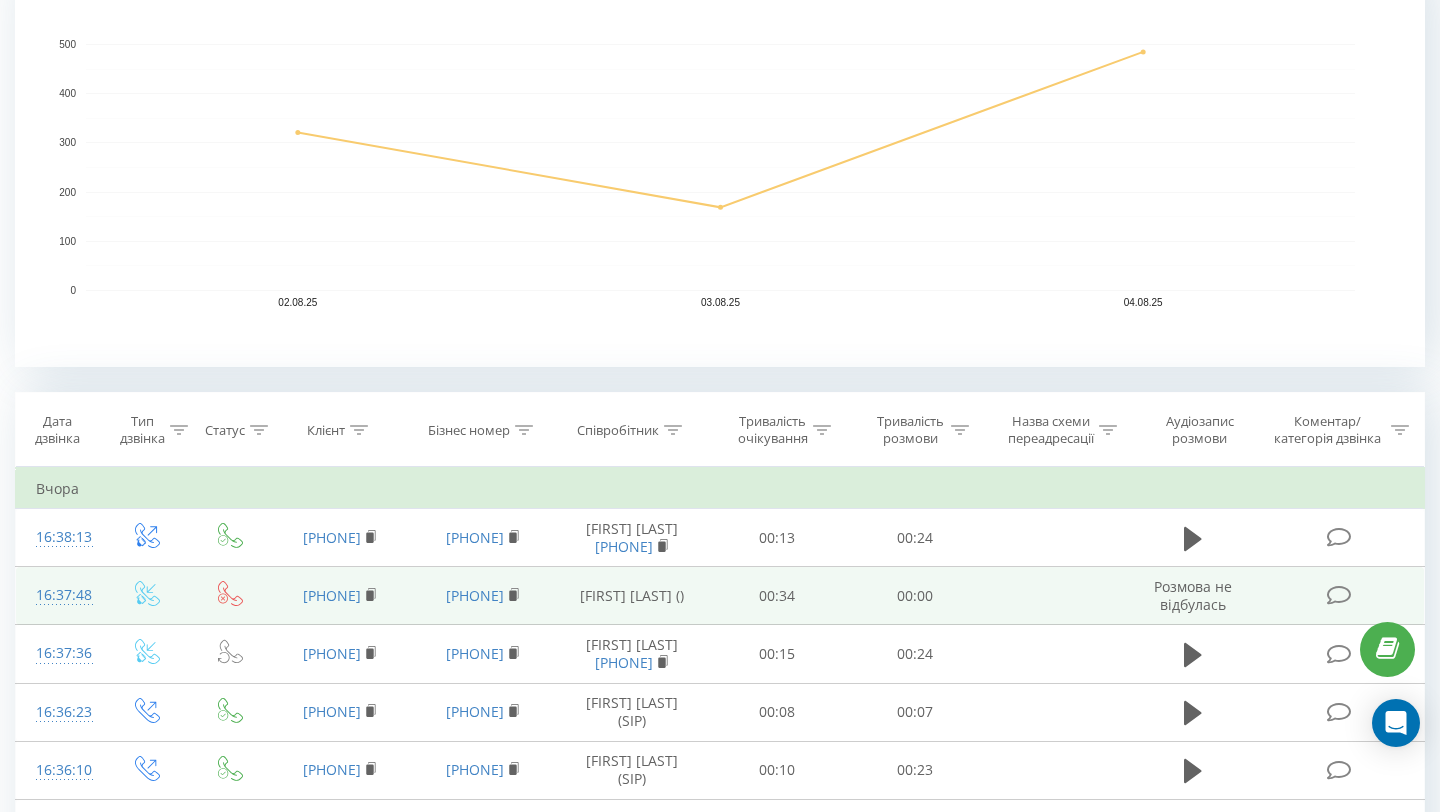 scroll, scrollTop: 506, scrollLeft: 0, axis: vertical 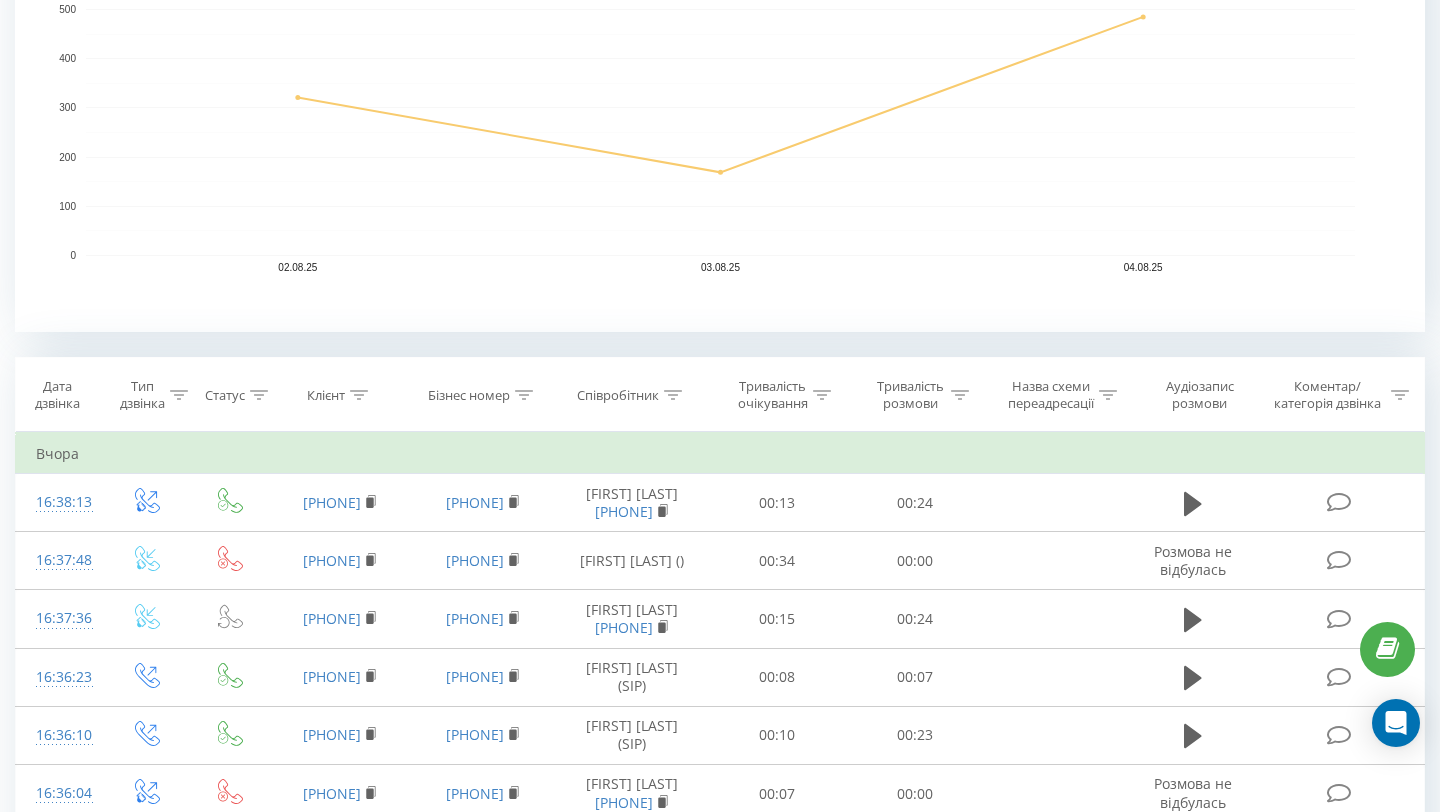 click on "Співробітник" at bounding box center (618, 395) 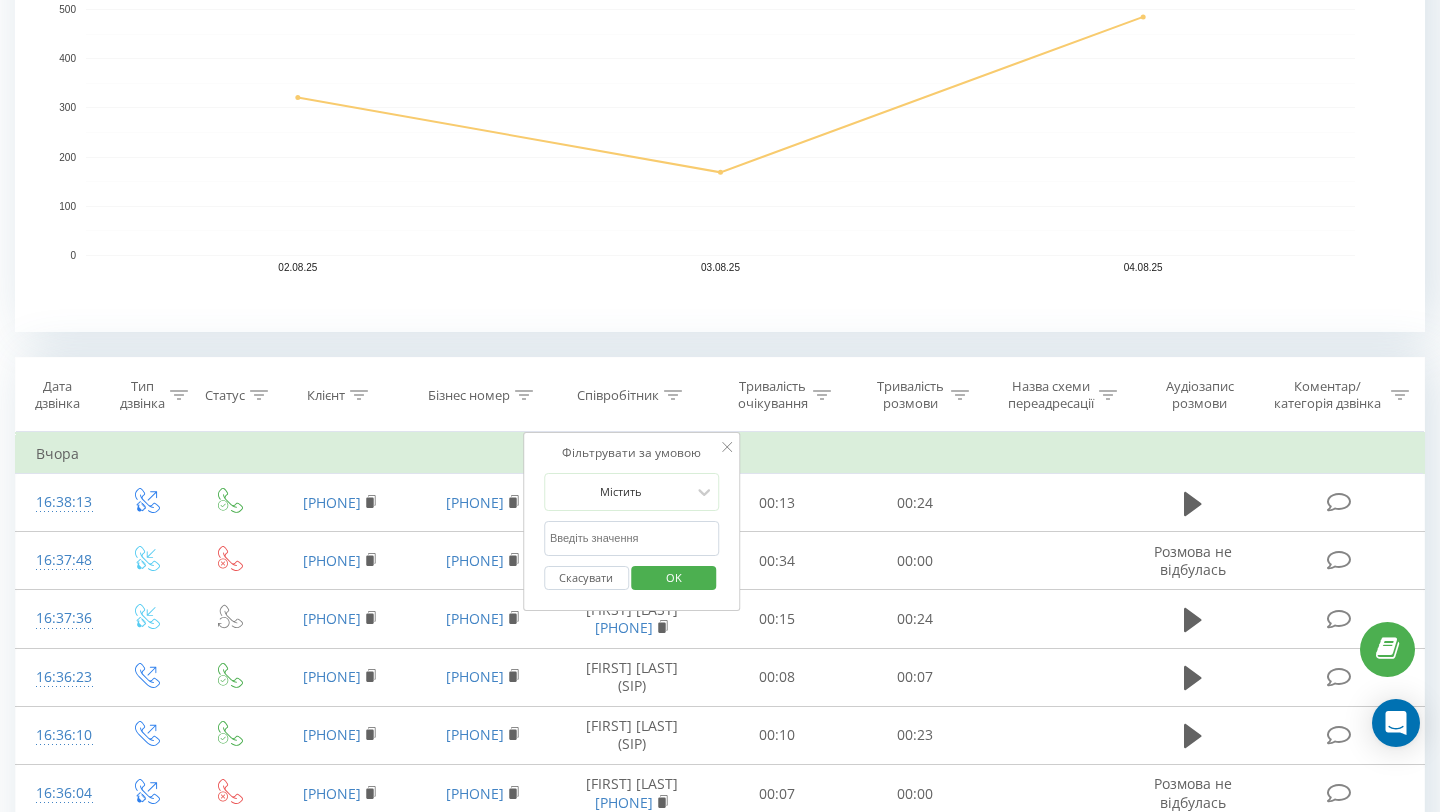 click at bounding box center [632, 538] 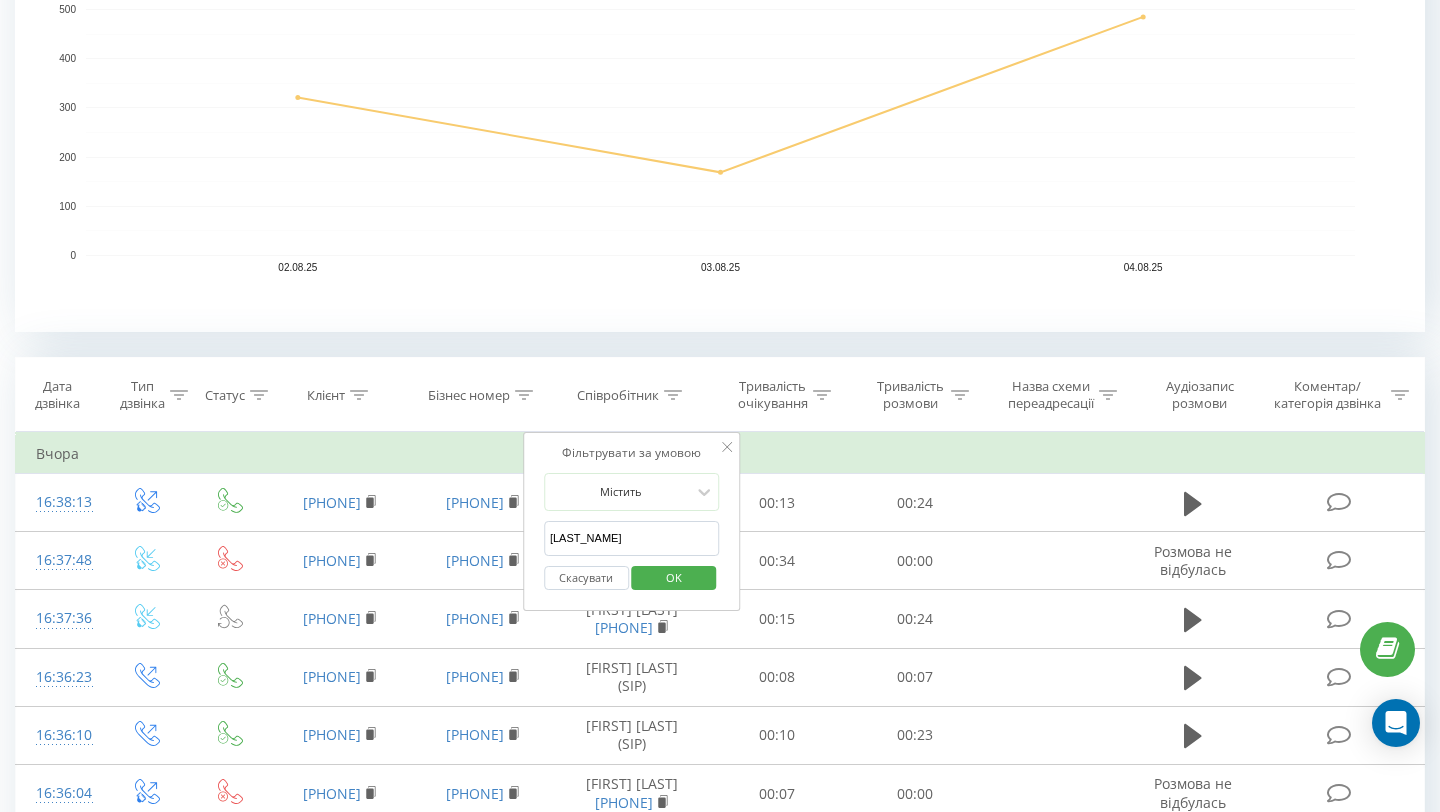 click on "OK" at bounding box center (674, 577) 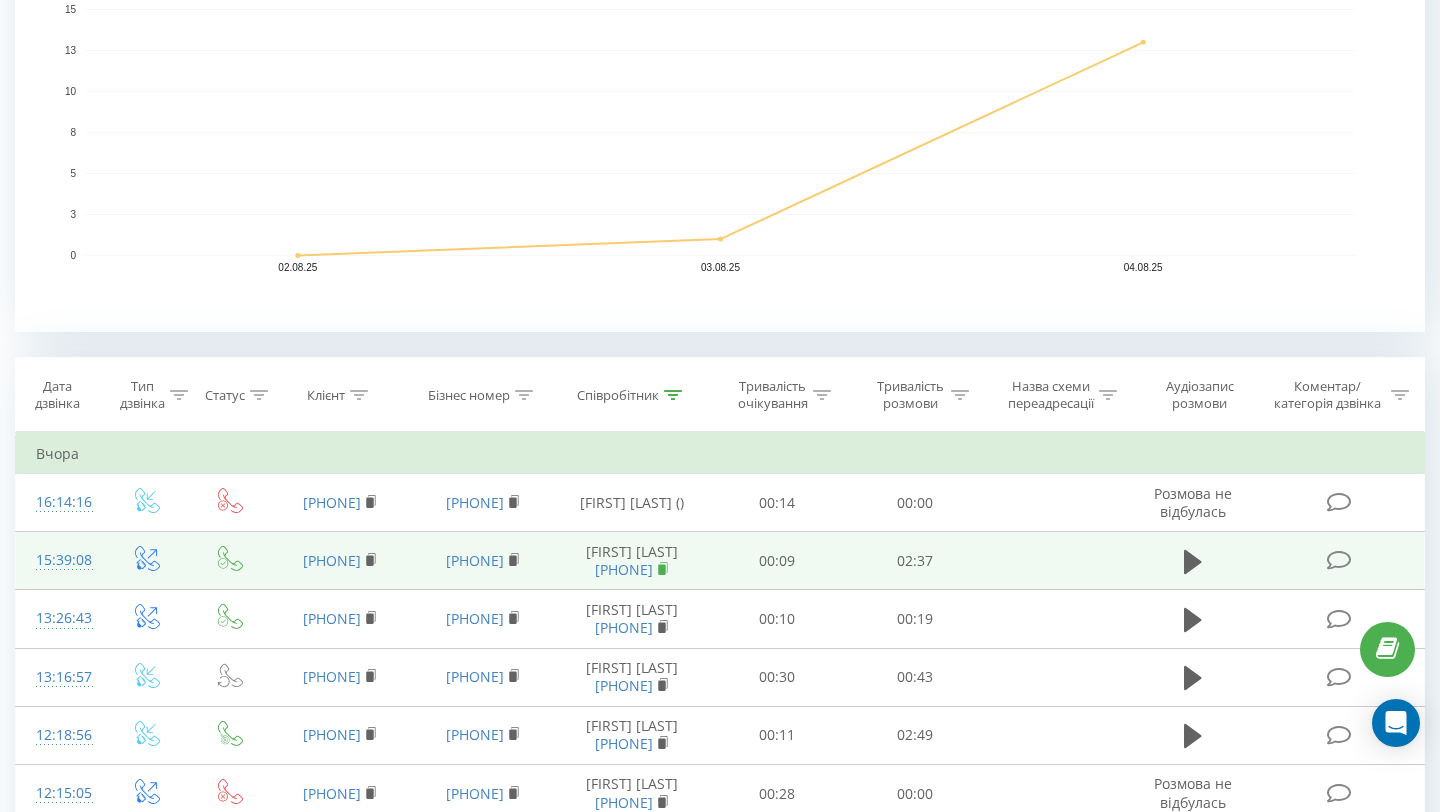 click 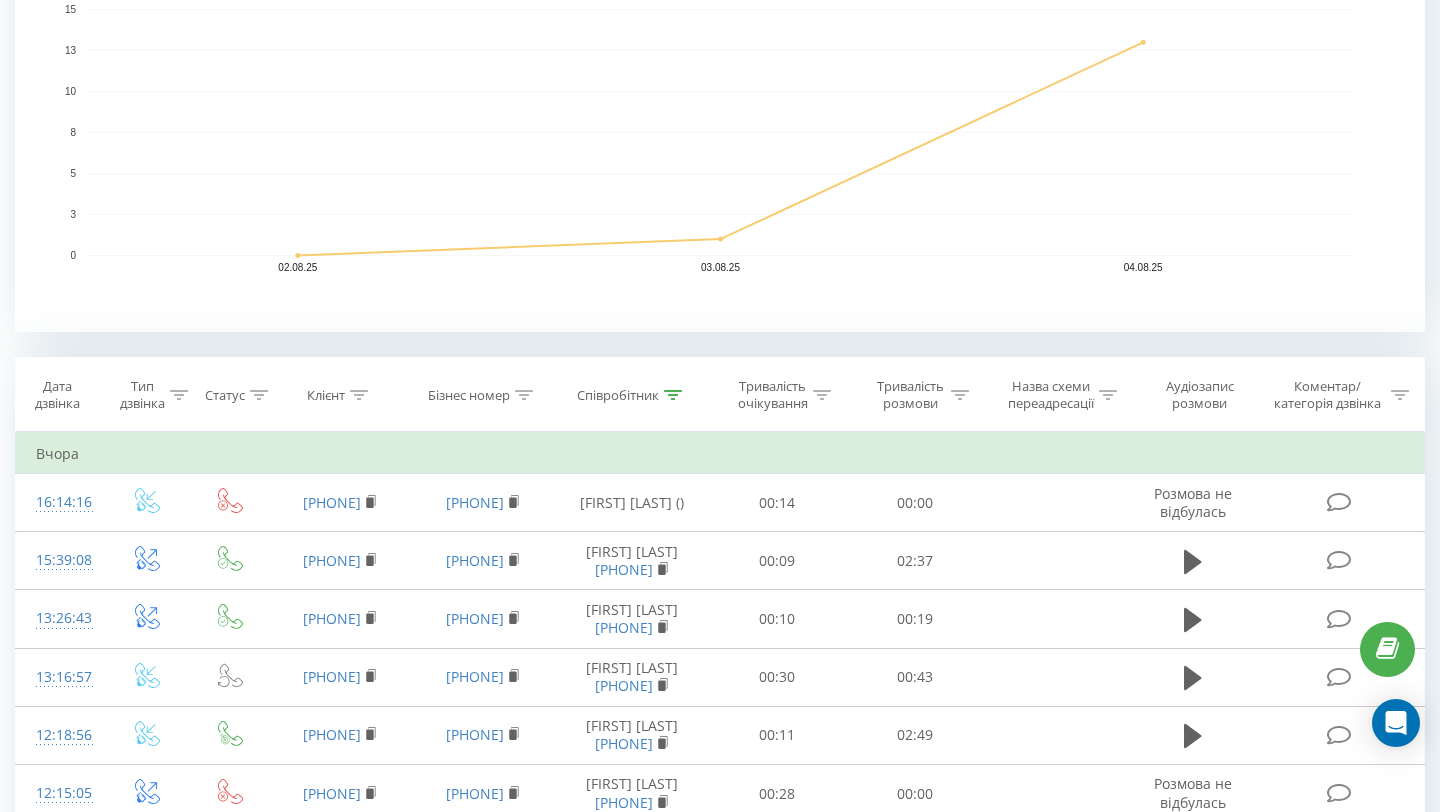 click on "Співробітник" at bounding box center [629, 395] 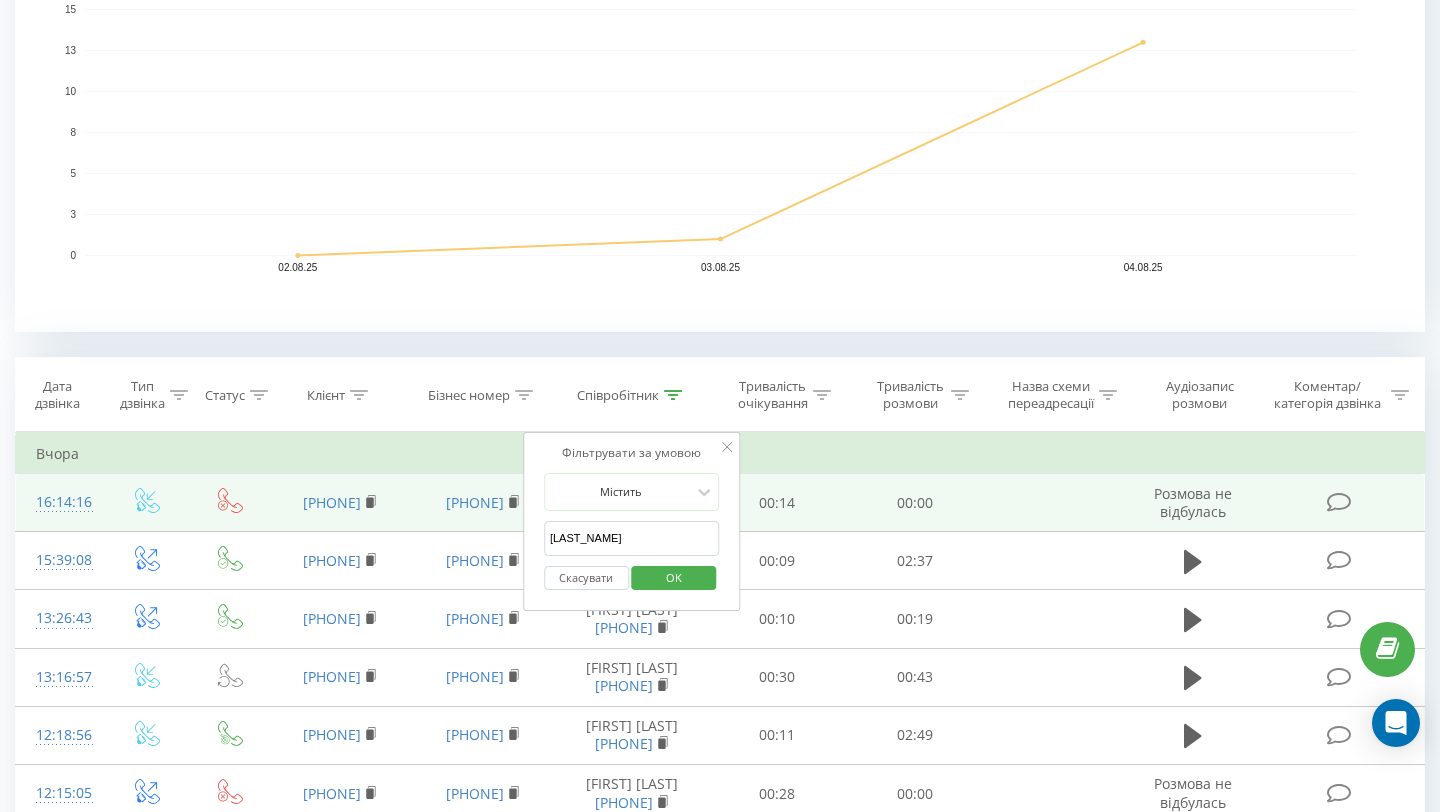 drag, startPoint x: 588, startPoint y: 540, endPoint x: 468, endPoint y: 526, distance: 120.8139 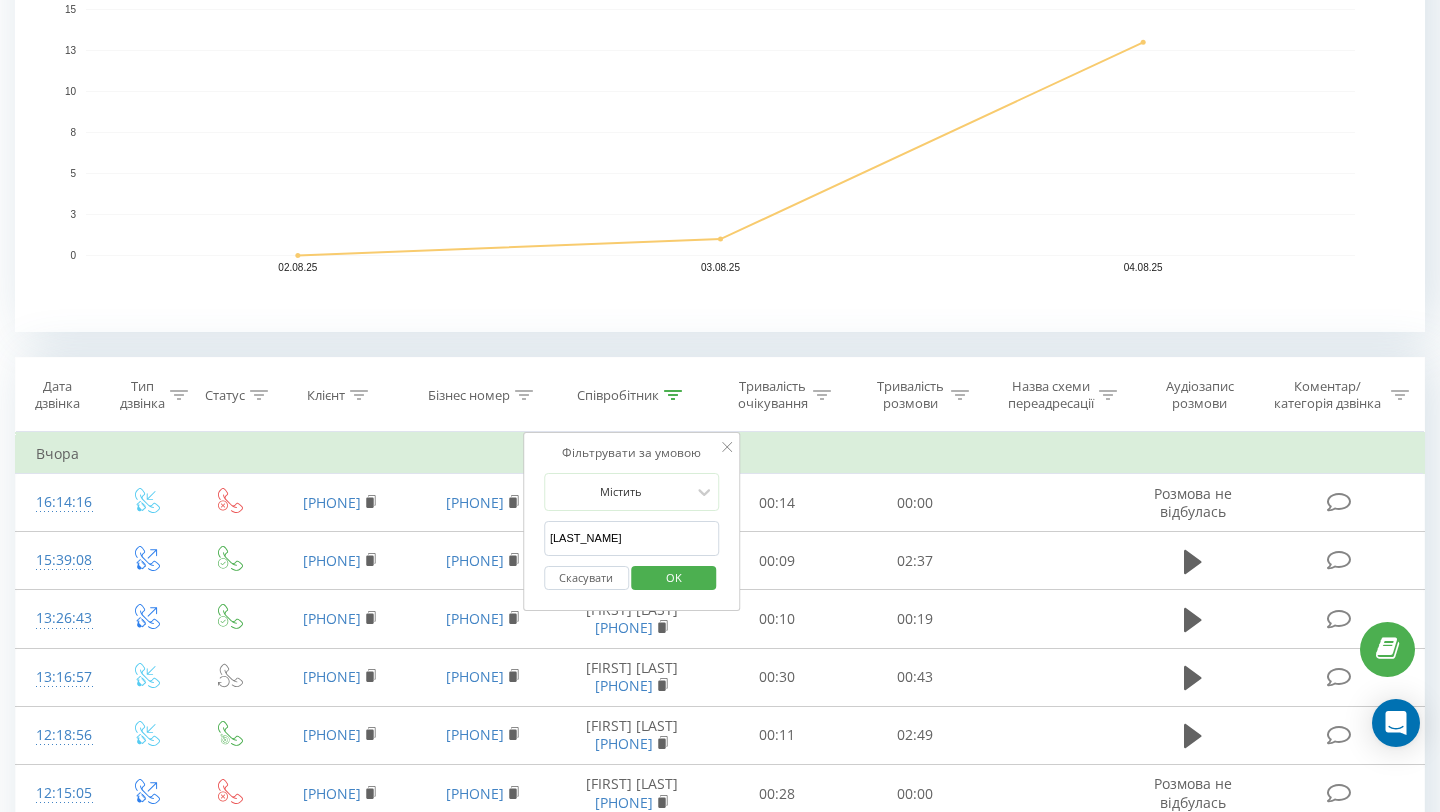 type on "[LAST_NAME]" 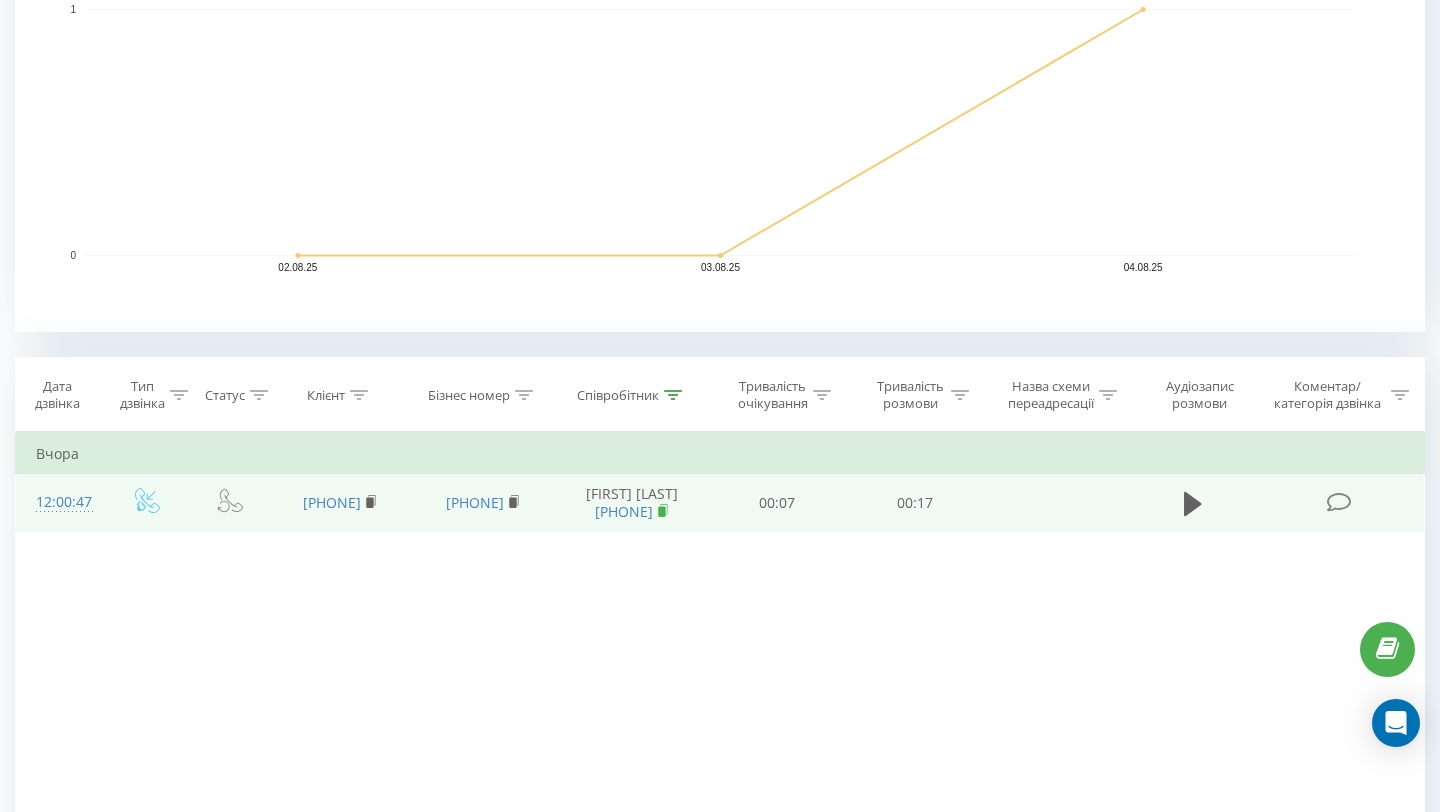click 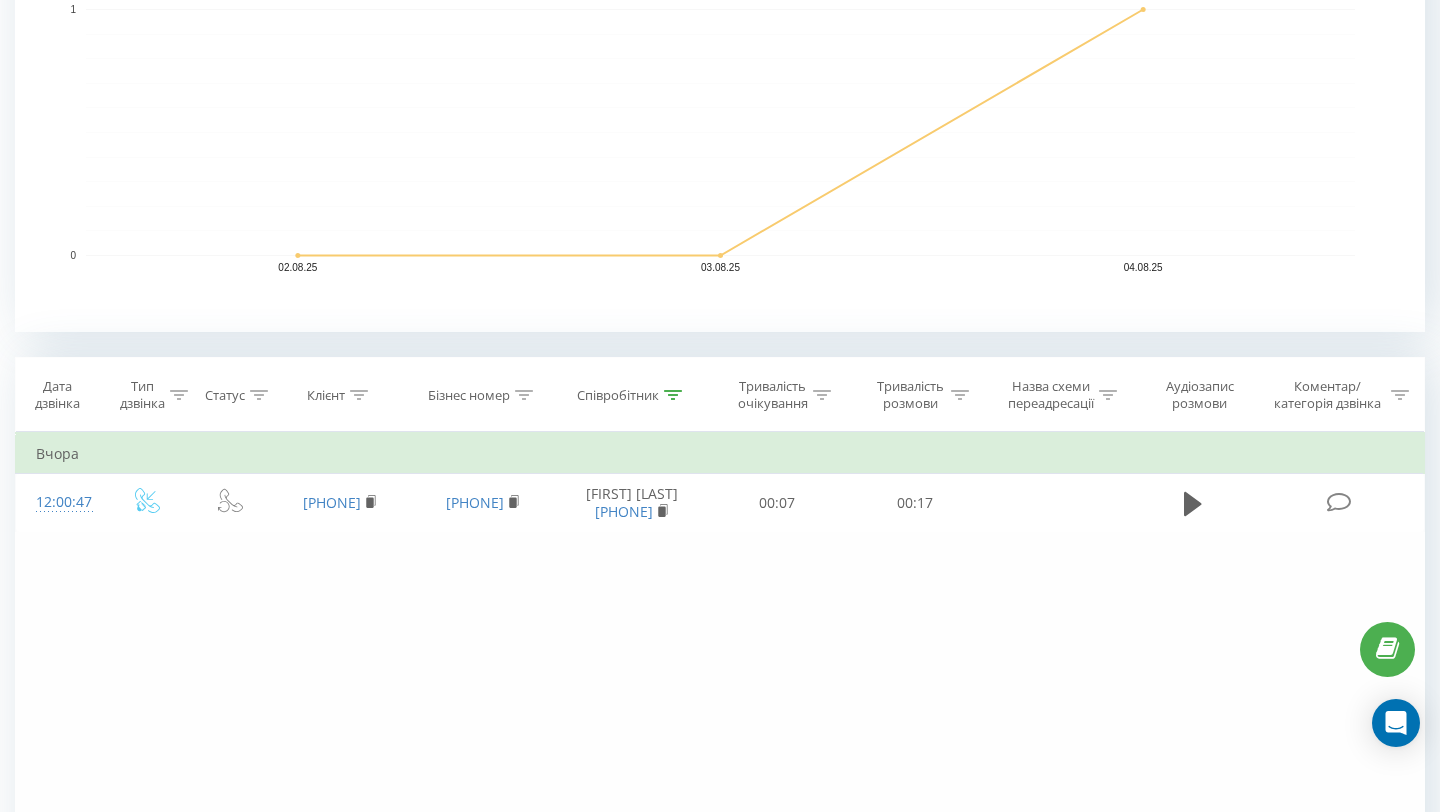 click 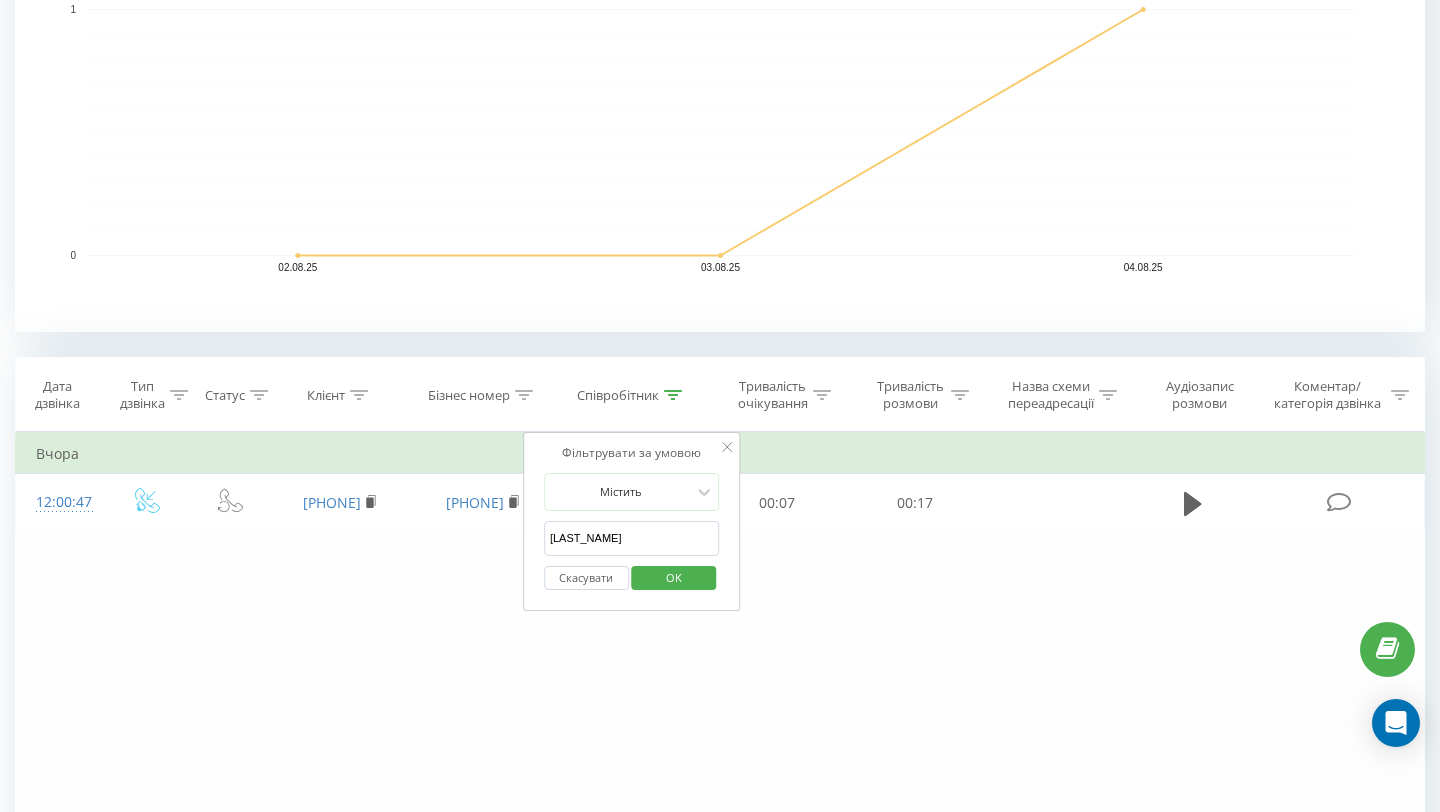 drag, startPoint x: 620, startPoint y: 540, endPoint x: 523, endPoint y: 540, distance: 97 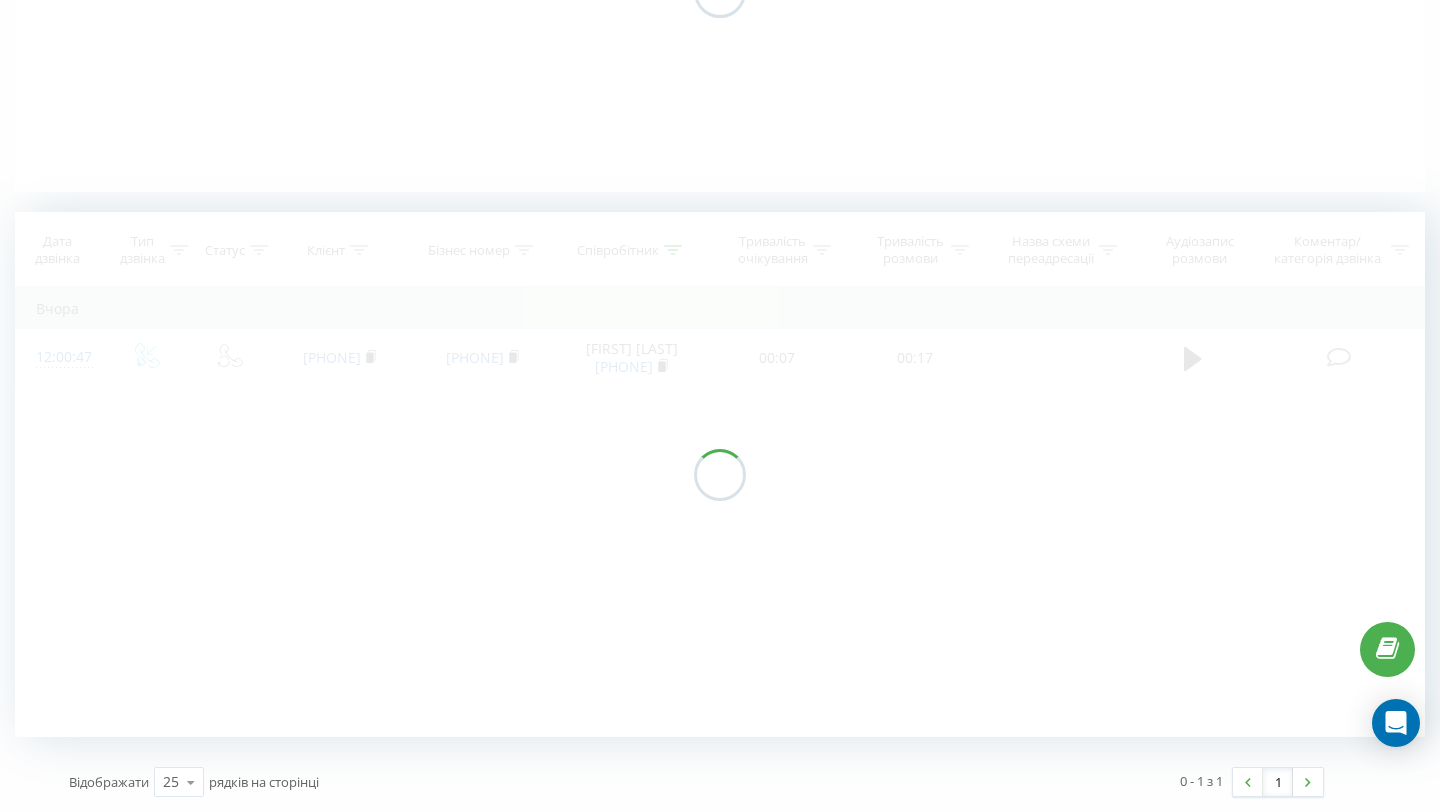 scroll, scrollTop: 370, scrollLeft: 0, axis: vertical 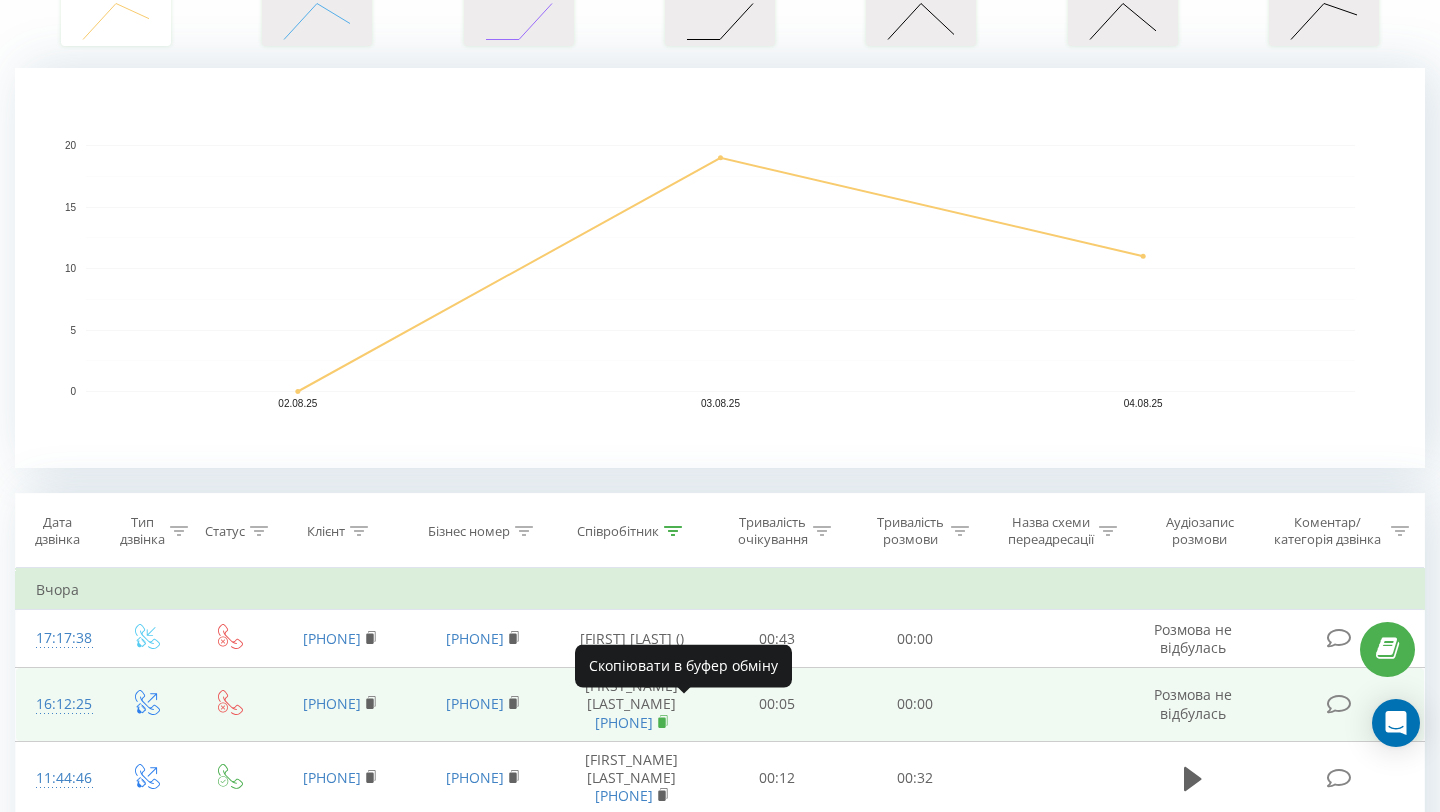 click 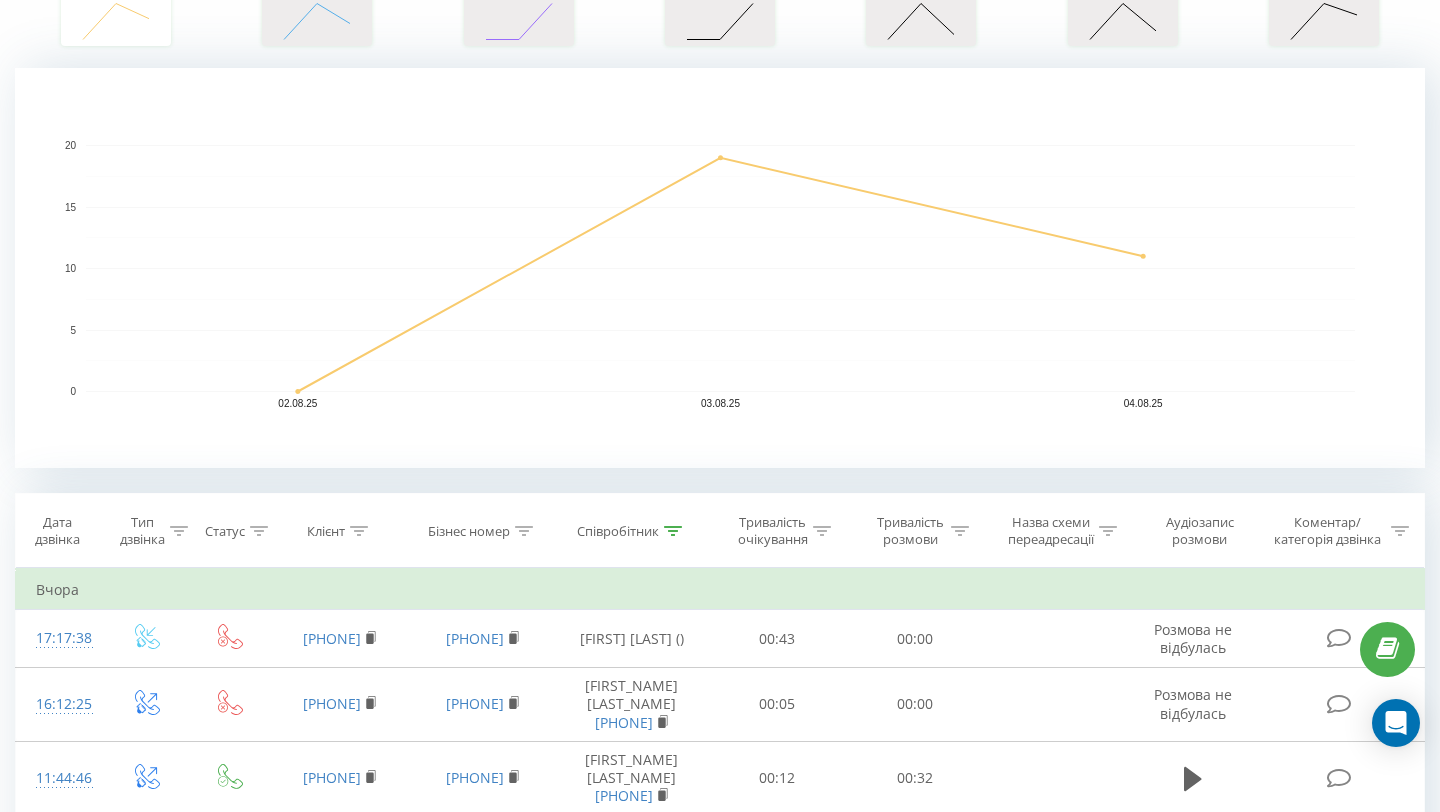 click on "Співробітник" at bounding box center (618, 531) 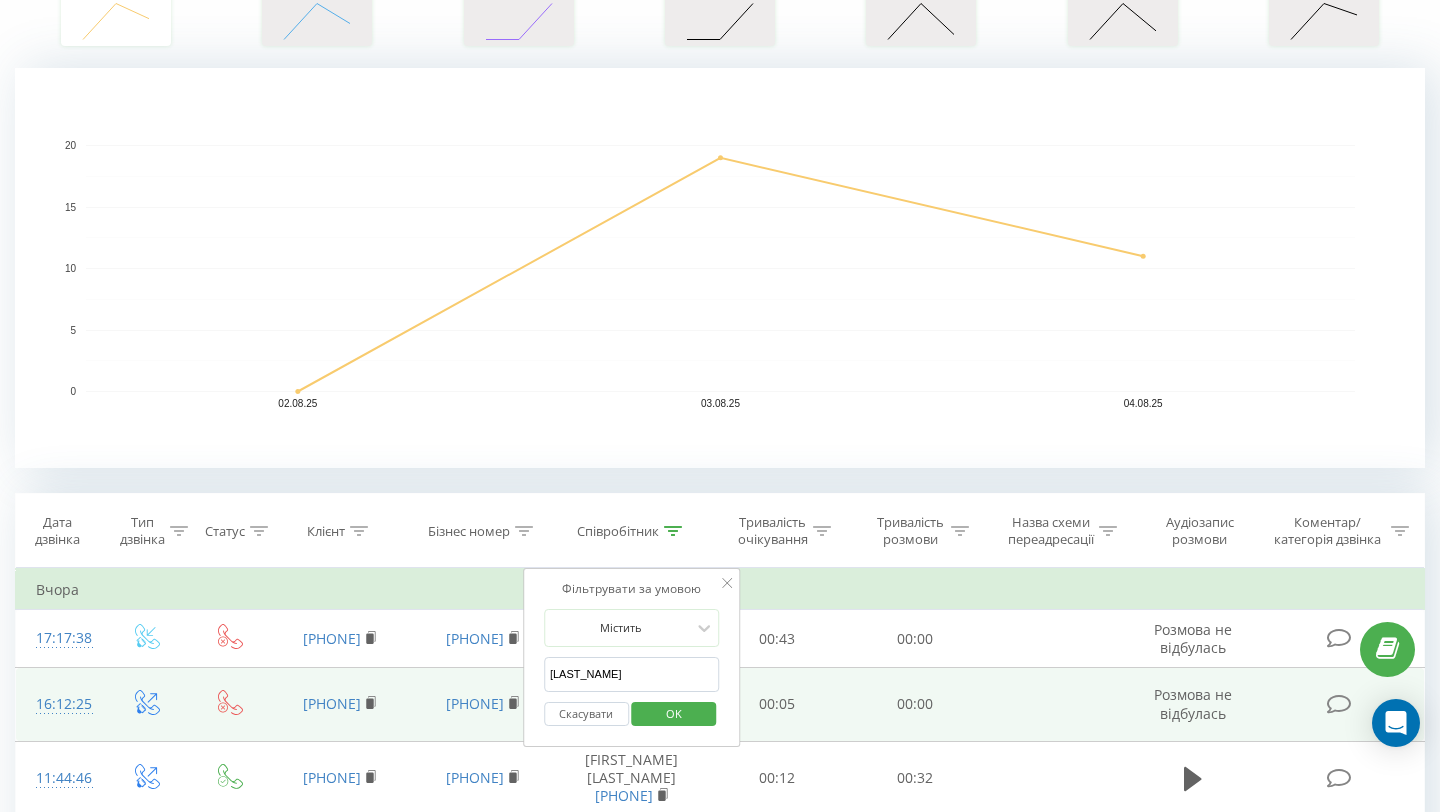 drag, startPoint x: 617, startPoint y: 684, endPoint x: 512, endPoint y: 675, distance: 105.38501 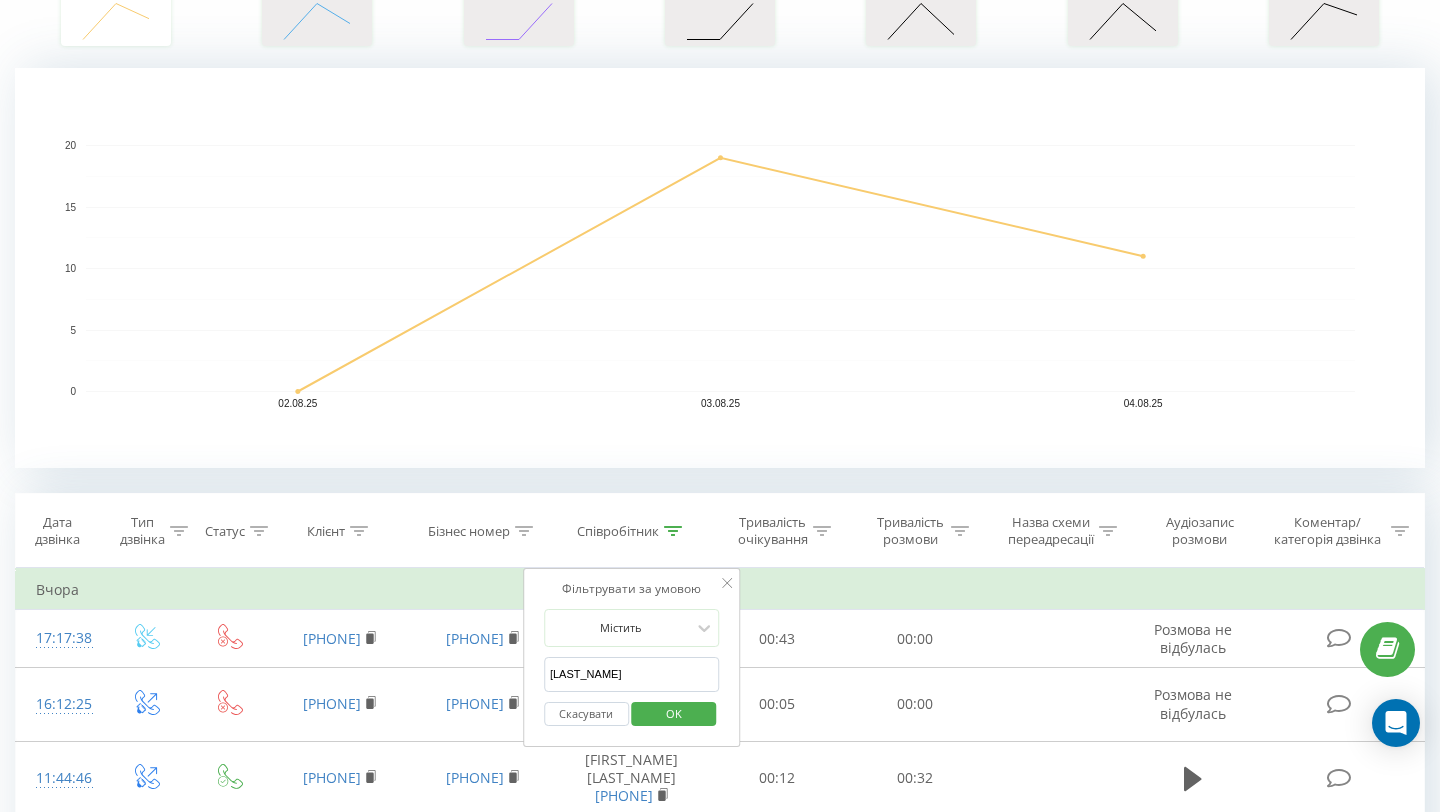 type on "[LAST_NAME]" 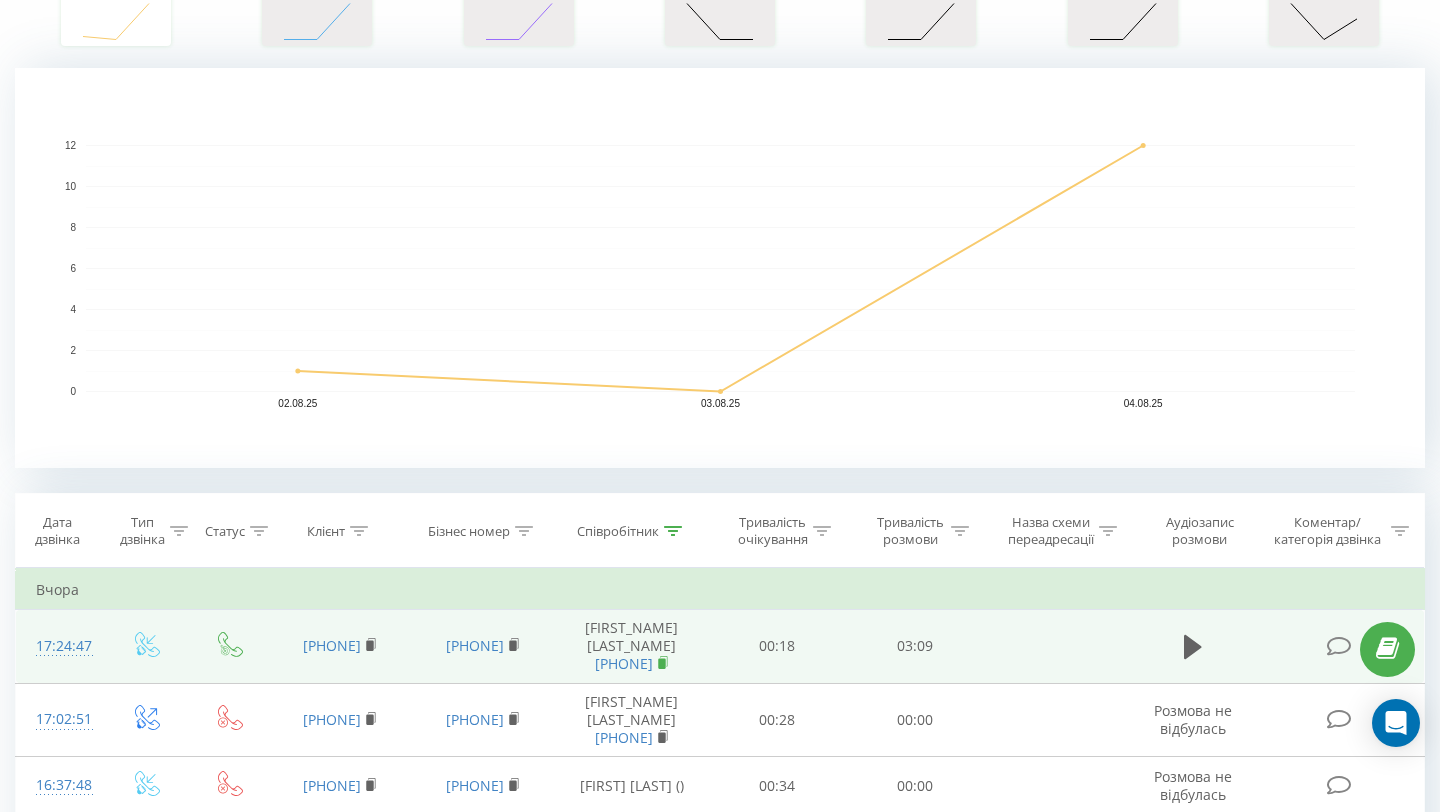 click 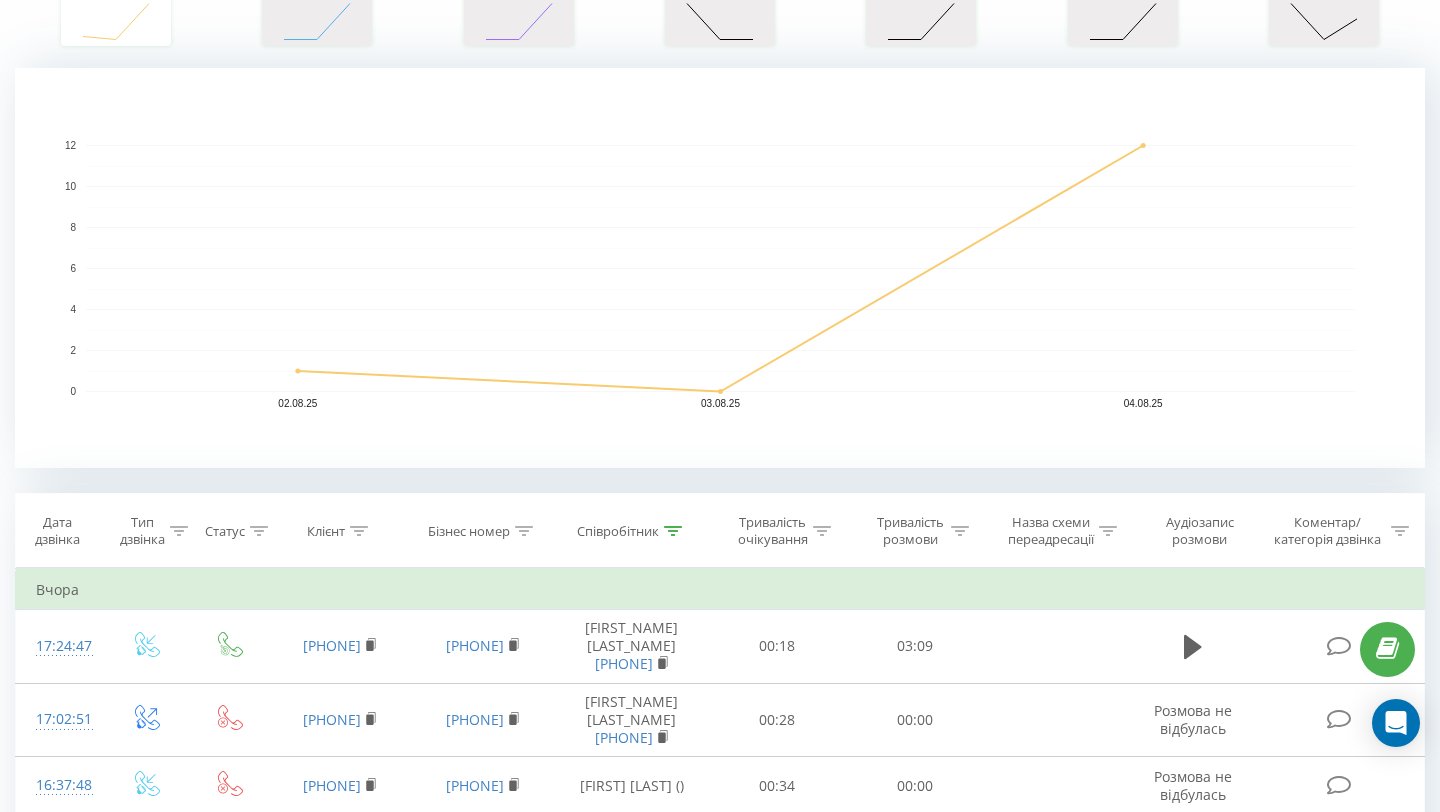 click on "Співробітник" at bounding box center (618, 531) 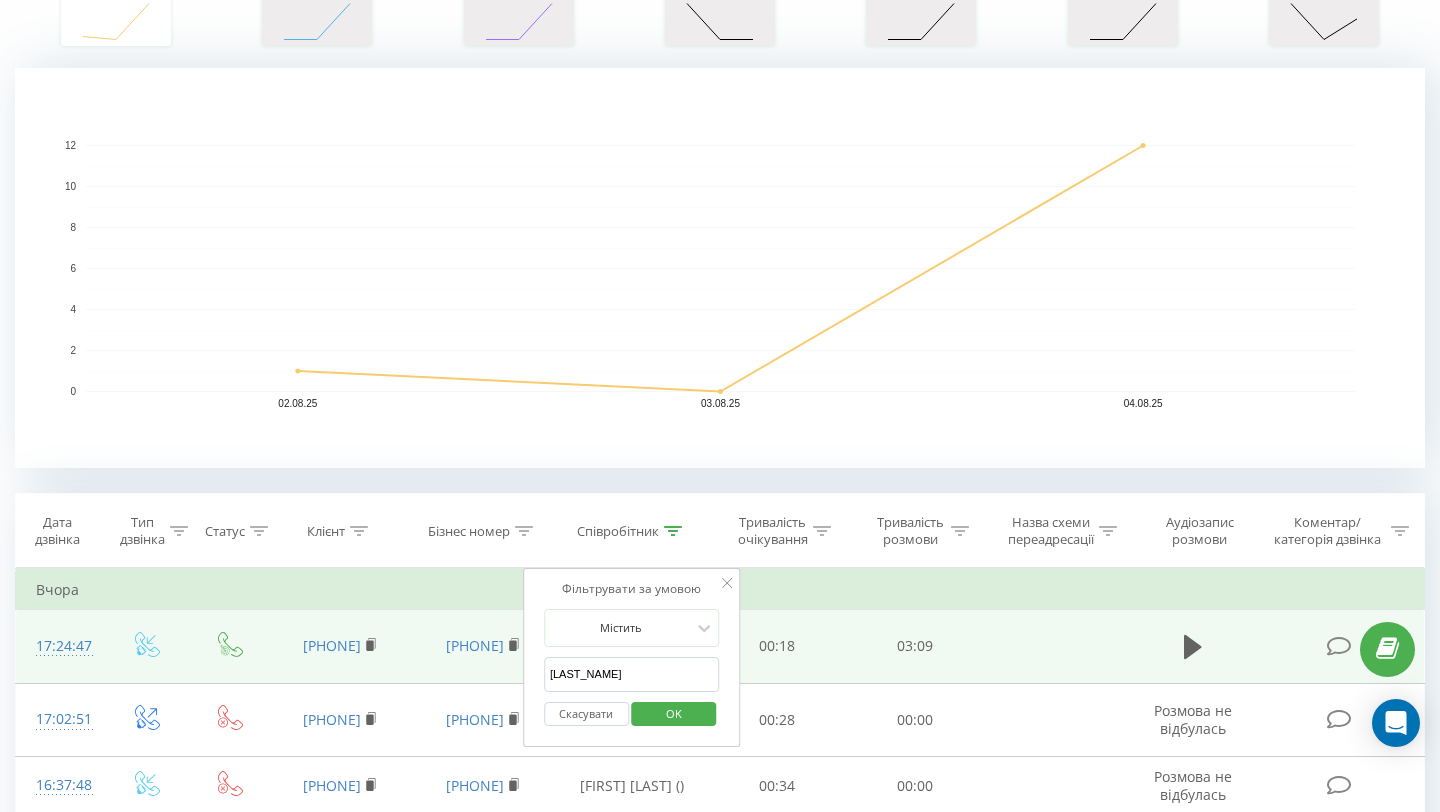 drag, startPoint x: 617, startPoint y: 675, endPoint x: 504, endPoint y: 675, distance: 113 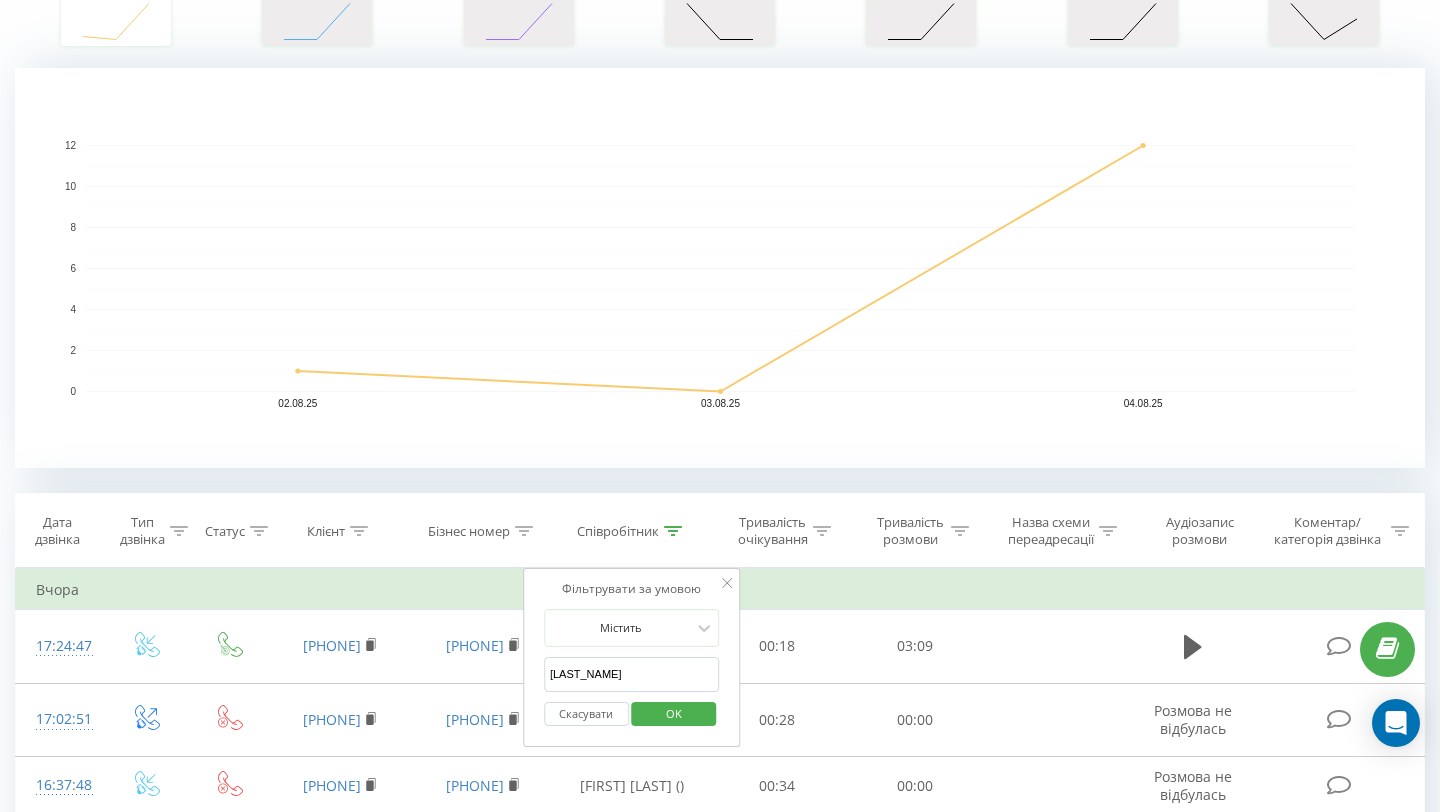 type on "[LAST_NAME]" 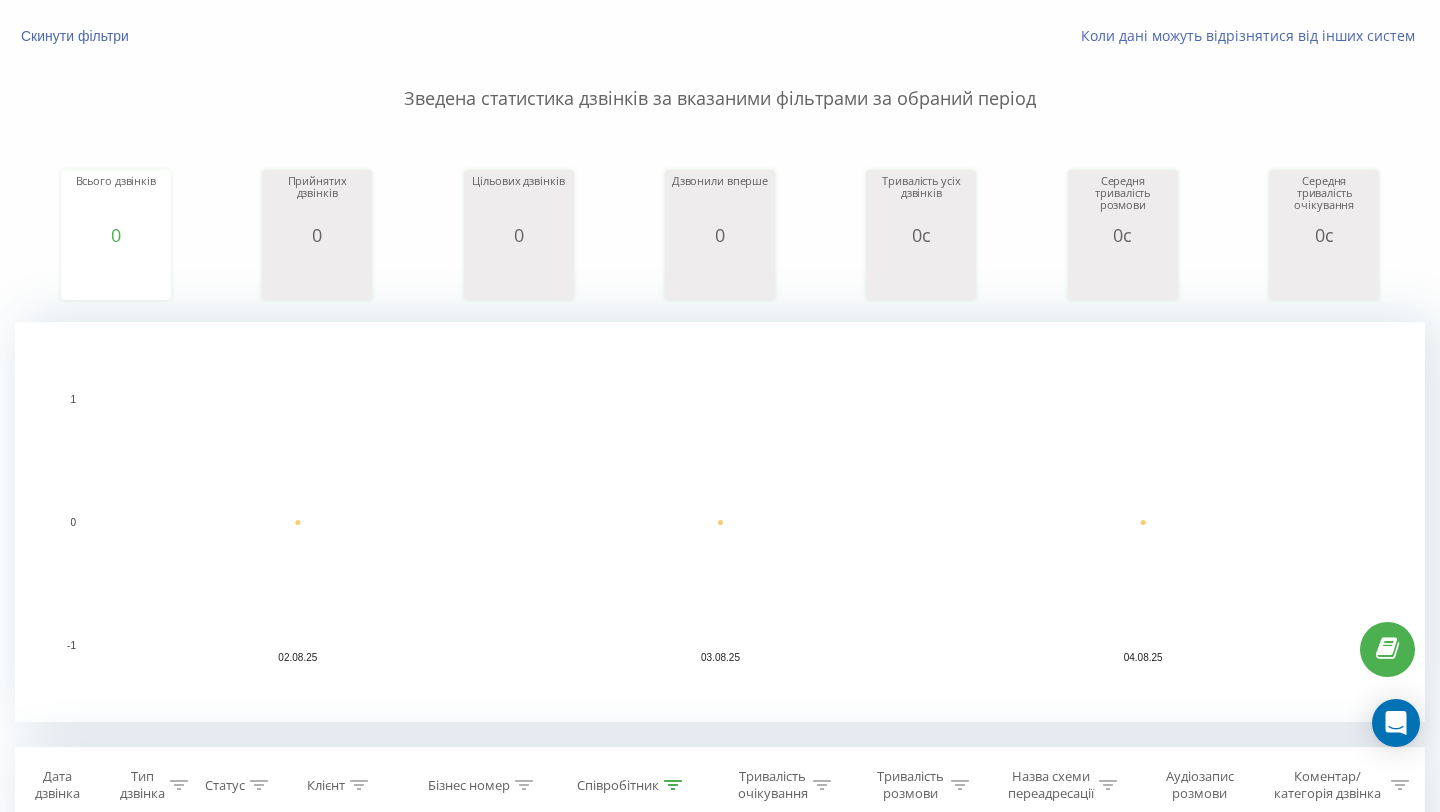 scroll, scrollTop: 0, scrollLeft: 0, axis: both 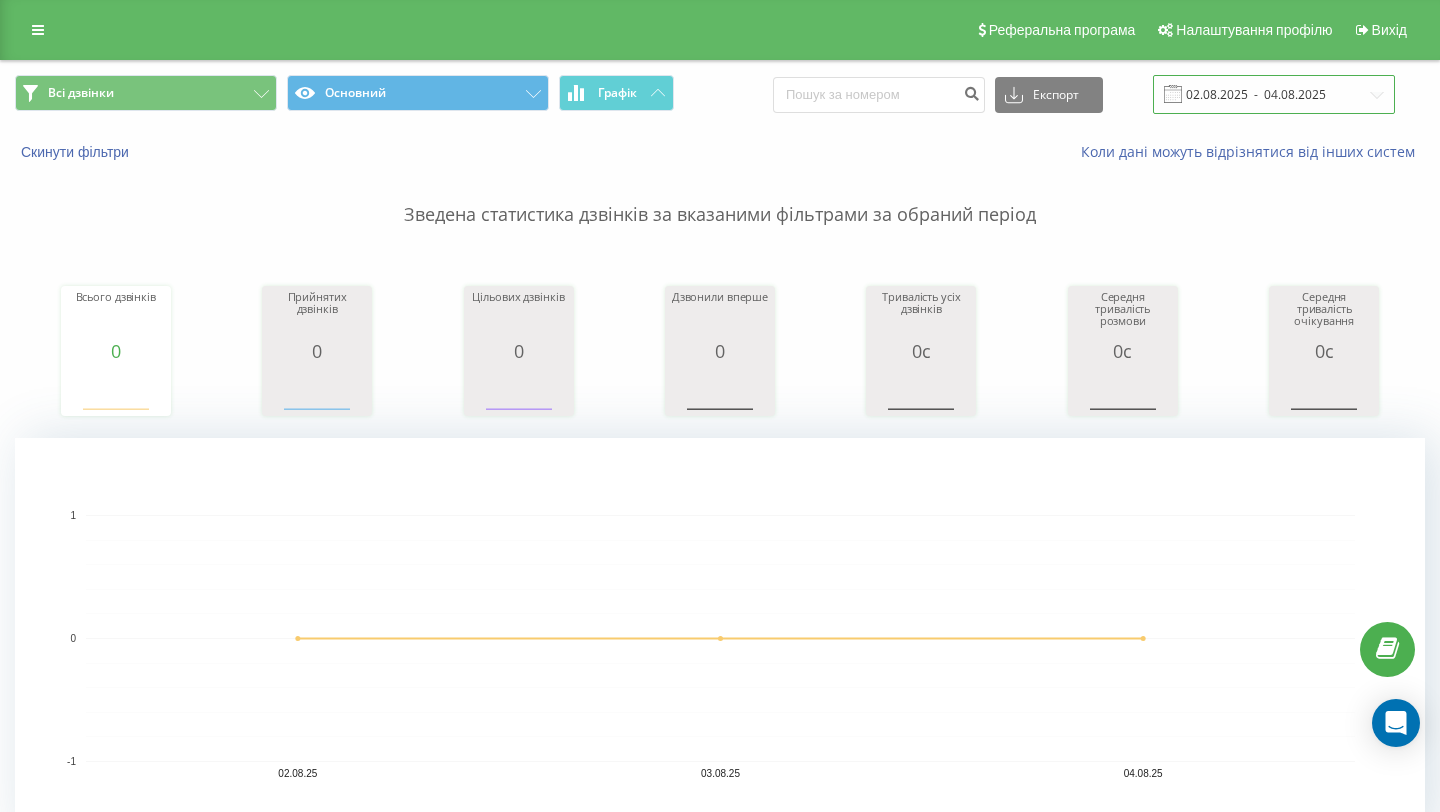 click on "02.08.2025  -  04.08.2025" at bounding box center [1274, 94] 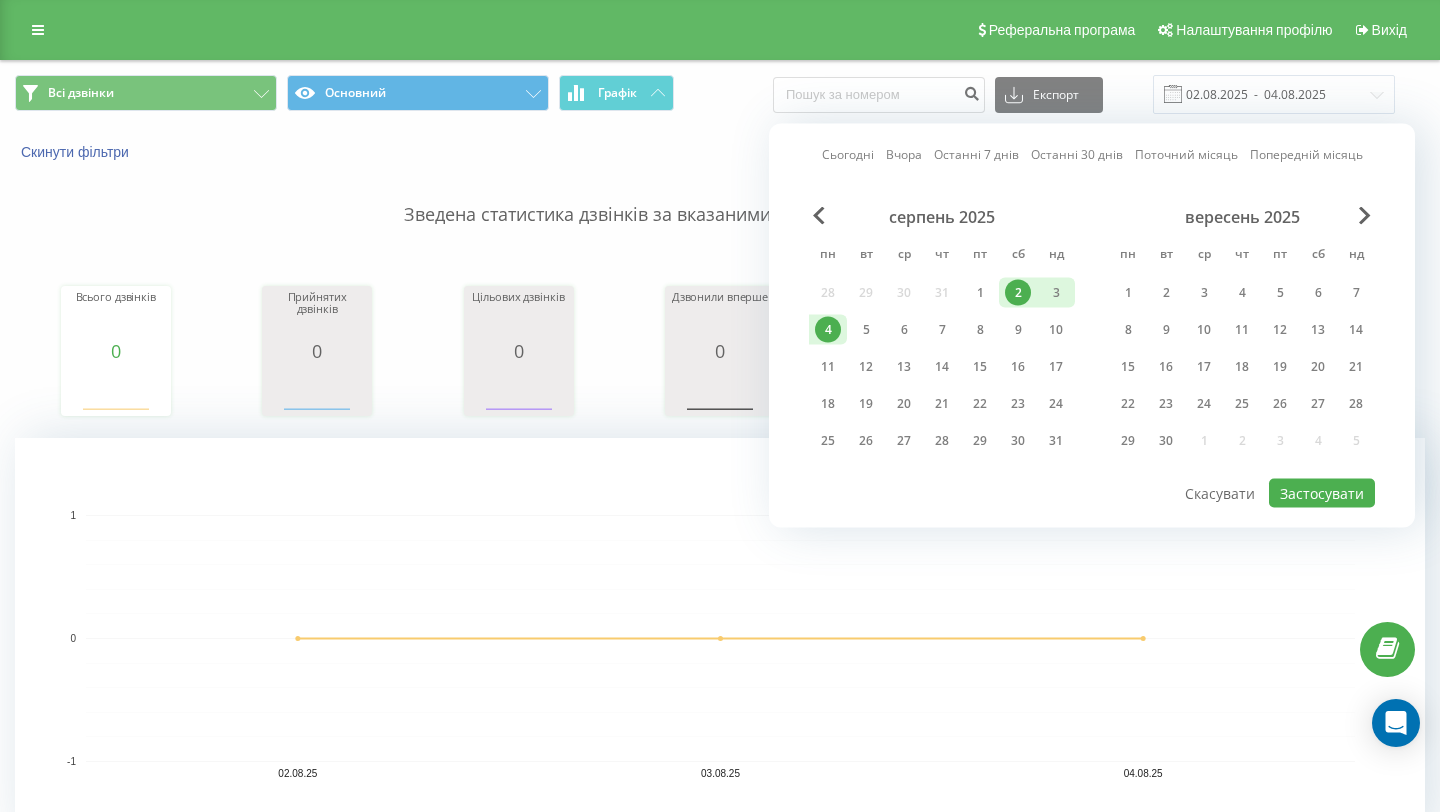 click 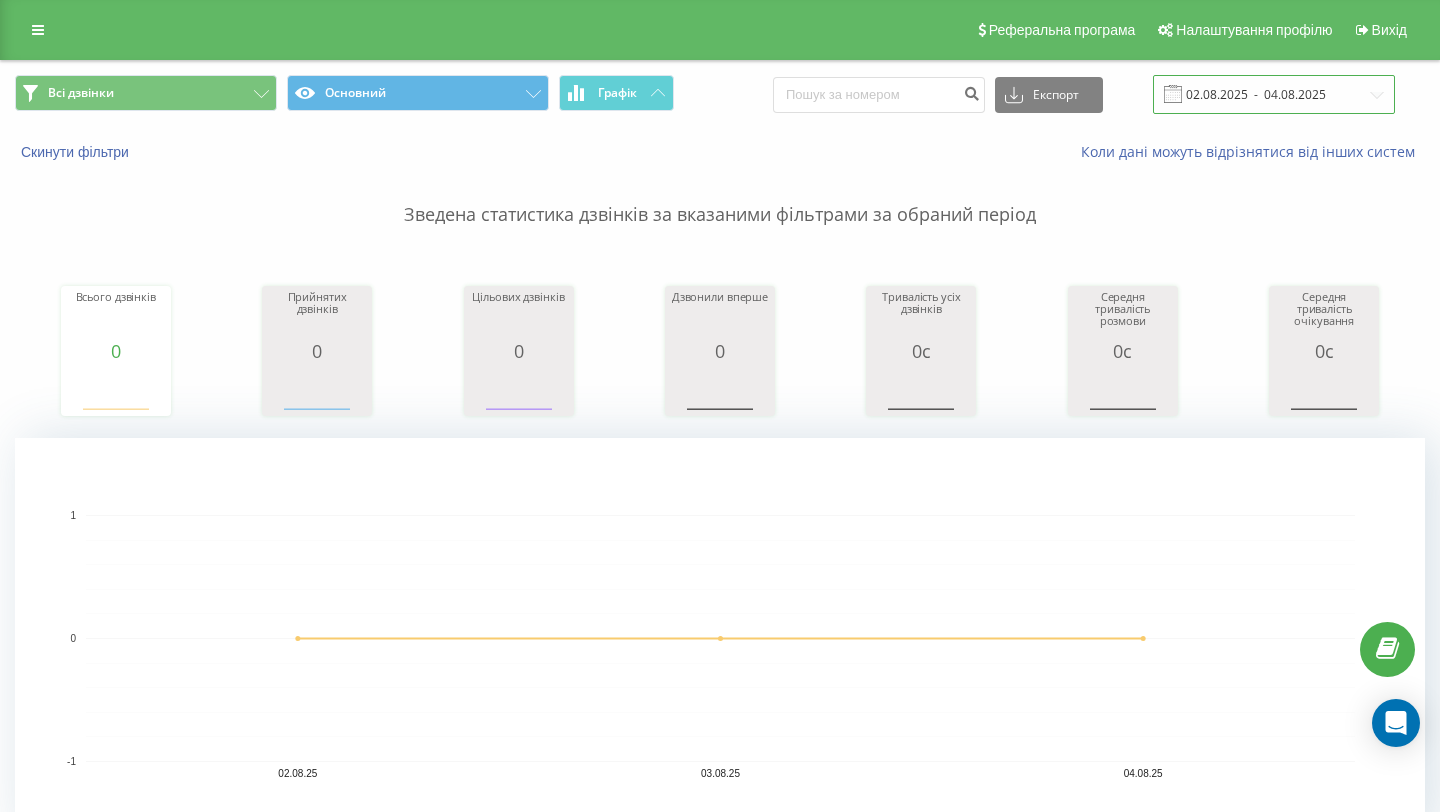 click on "02.08.2025  -  04.08.2025" at bounding box center [1274, 94] 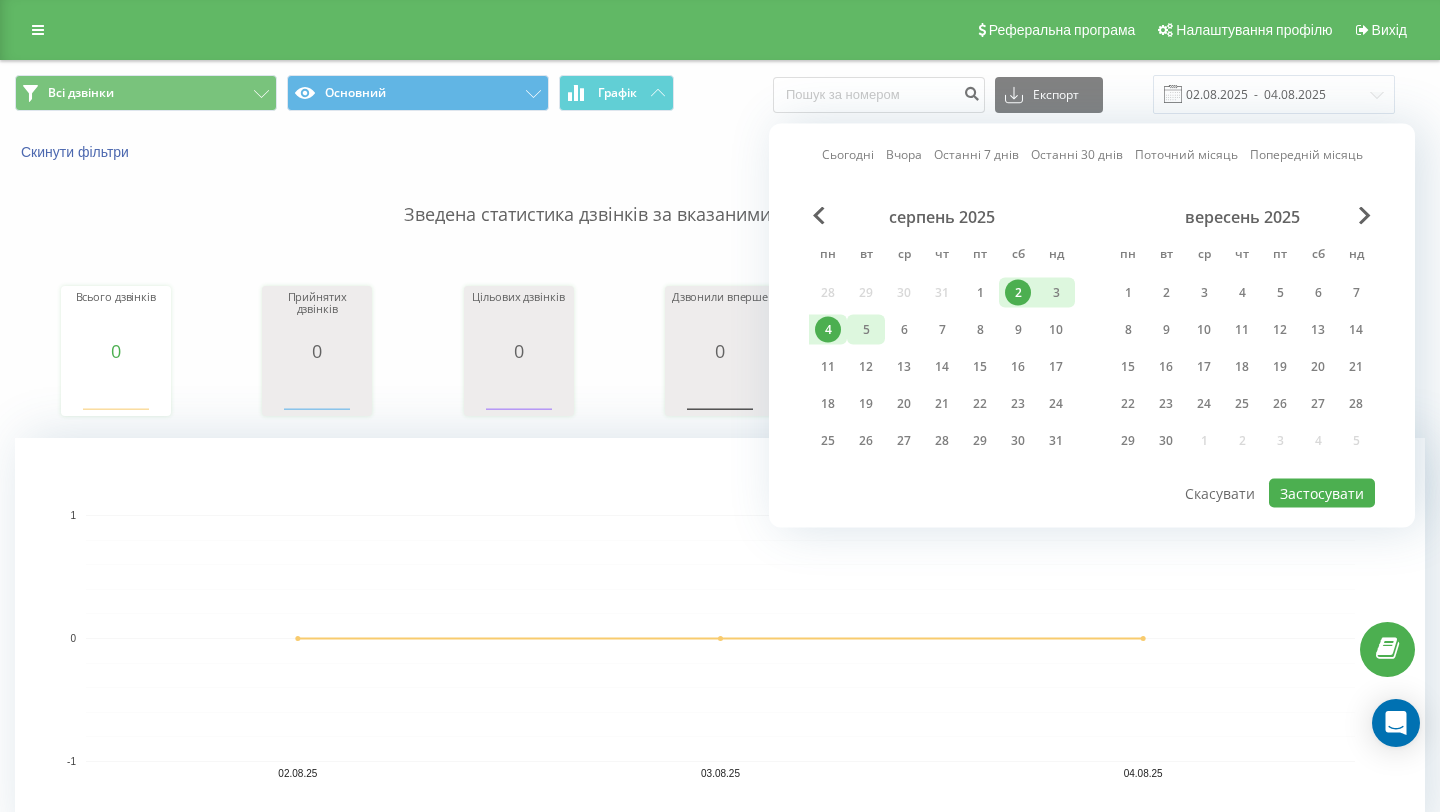 click on "5" at bounding box center [866, 330] 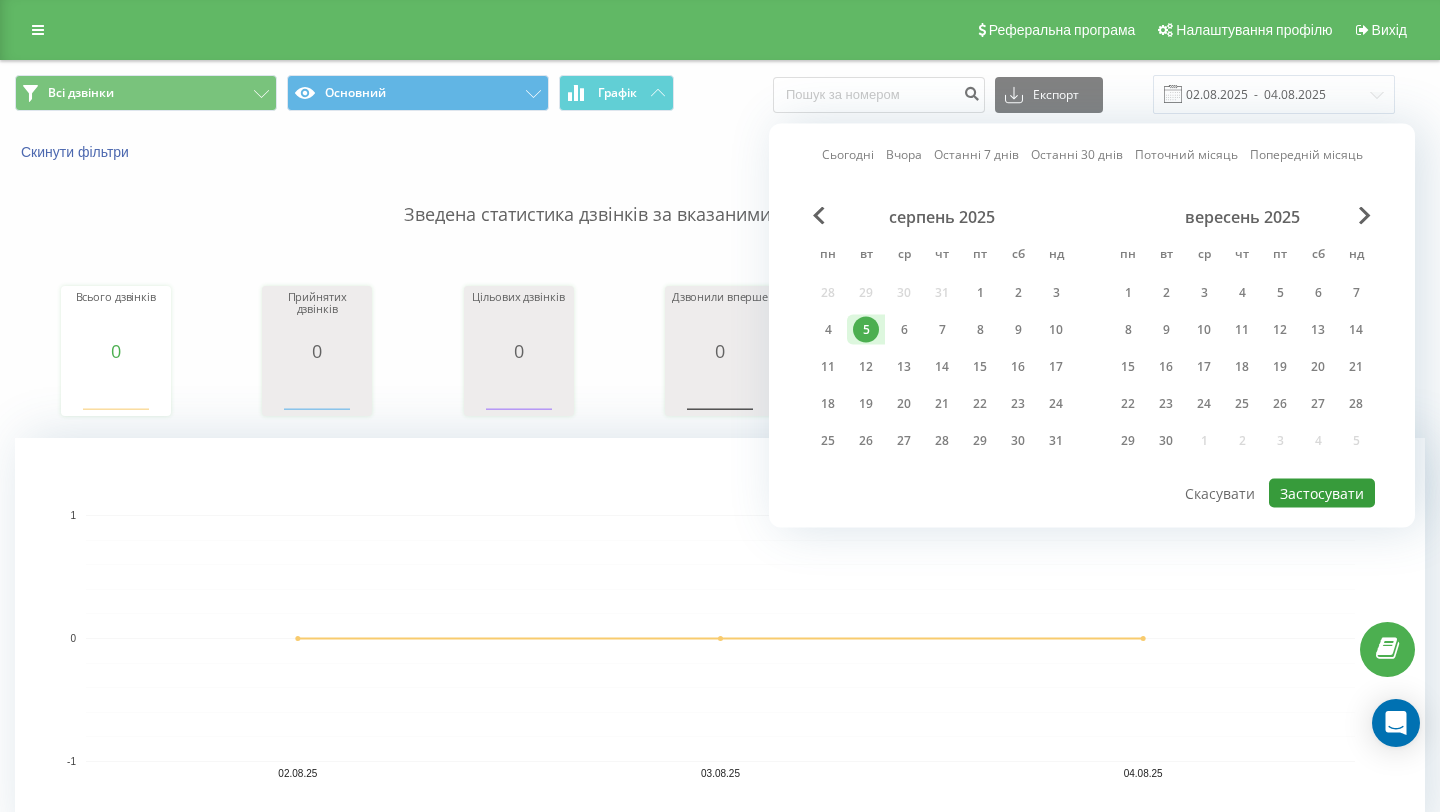 click on "Застосувати" at bounding box center (1322, 493) 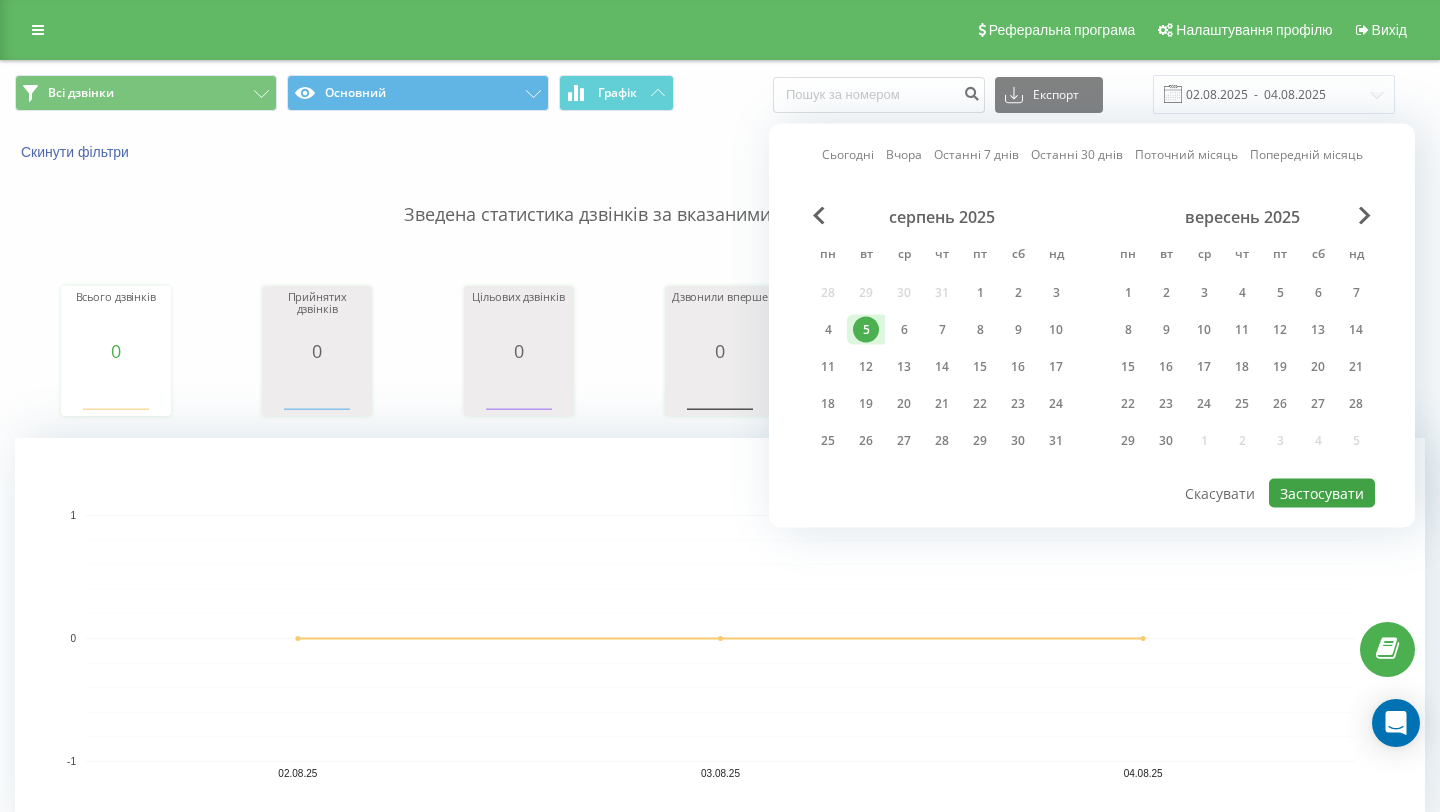 type on "05.08.2025  -  05.08.2025" 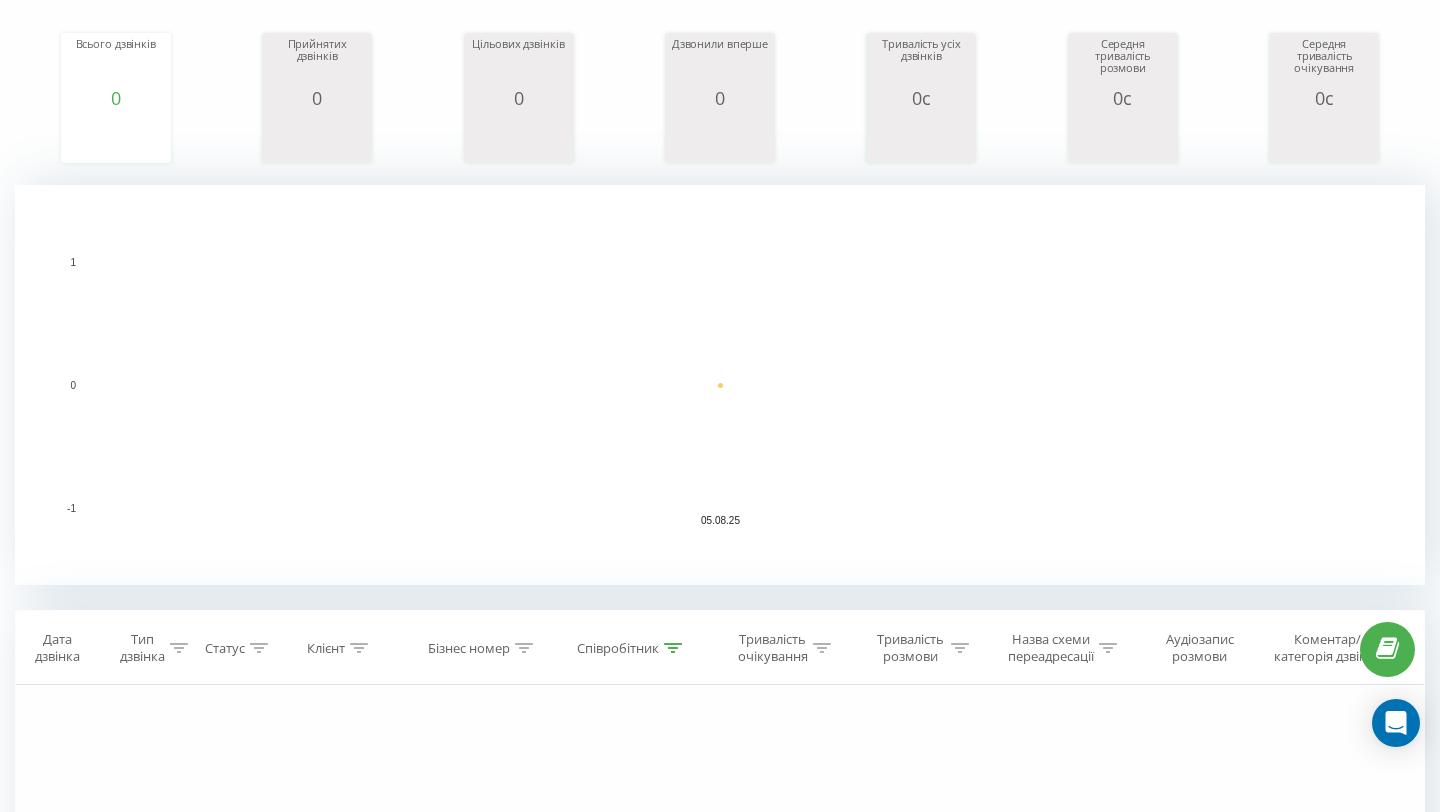 scroll, scrollTop: 287, scrollLeft: 0, axis: vertical 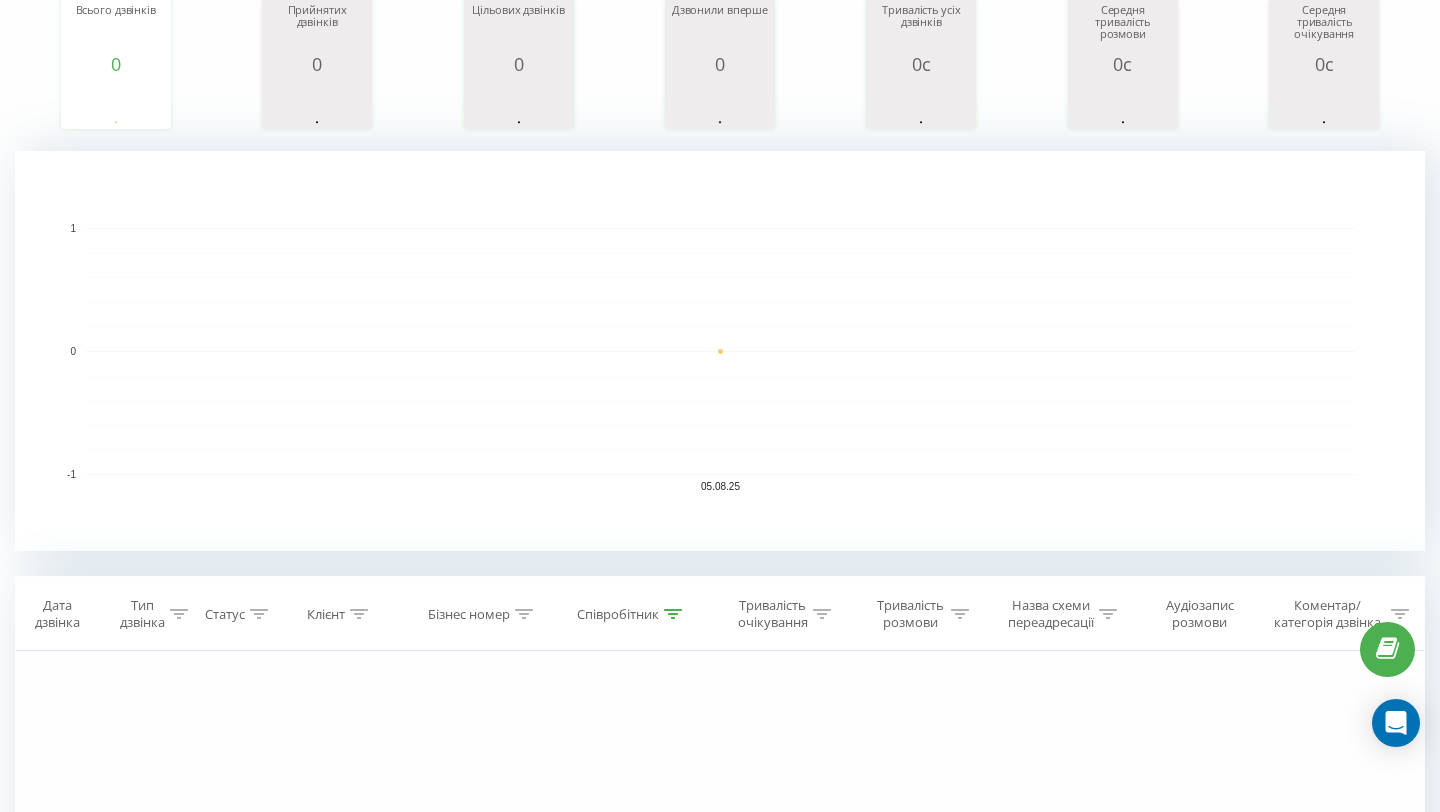 click 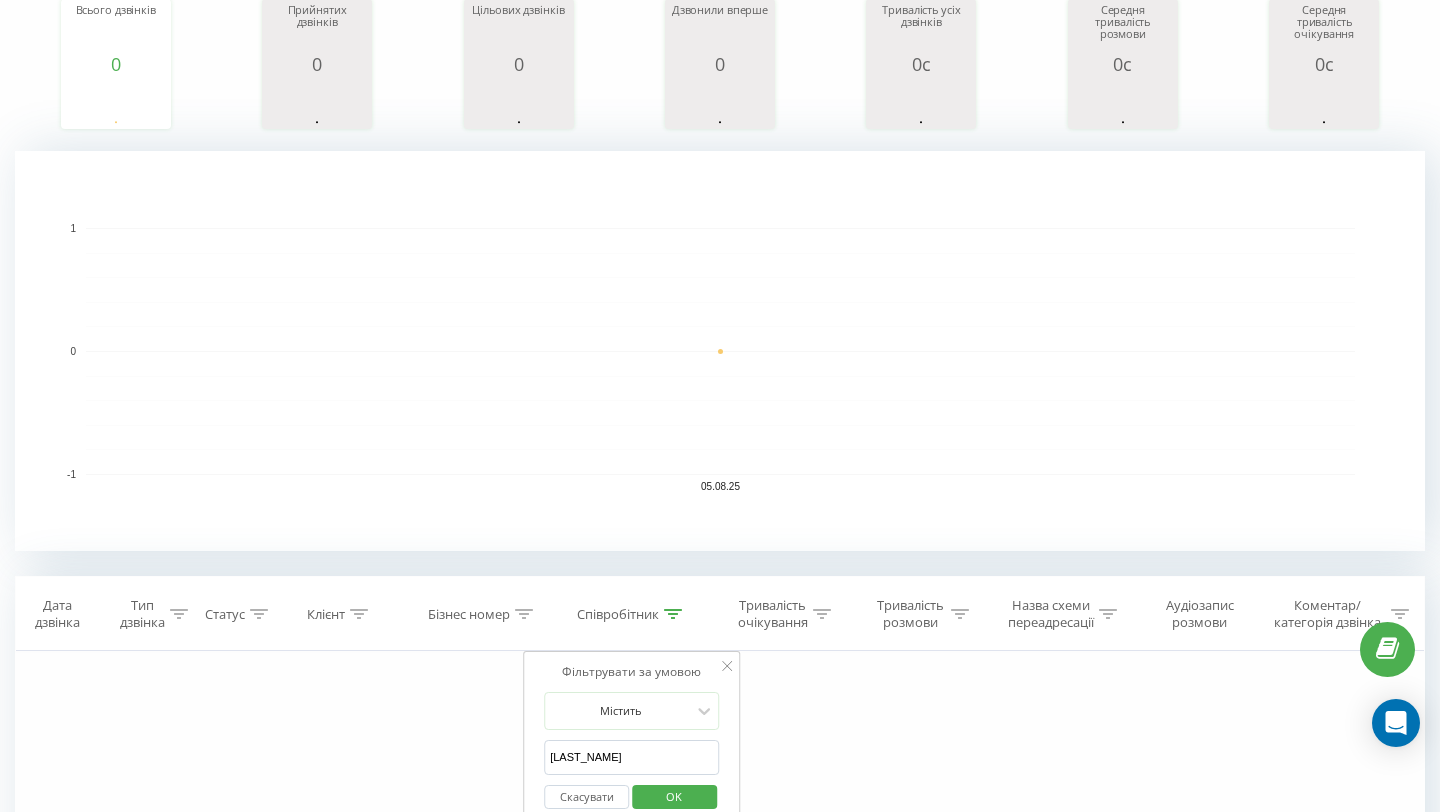 drag, startPoint x: 616, startPoint y: 748, endPoint x: 490, endPoint y: 745, distance: 126.035706 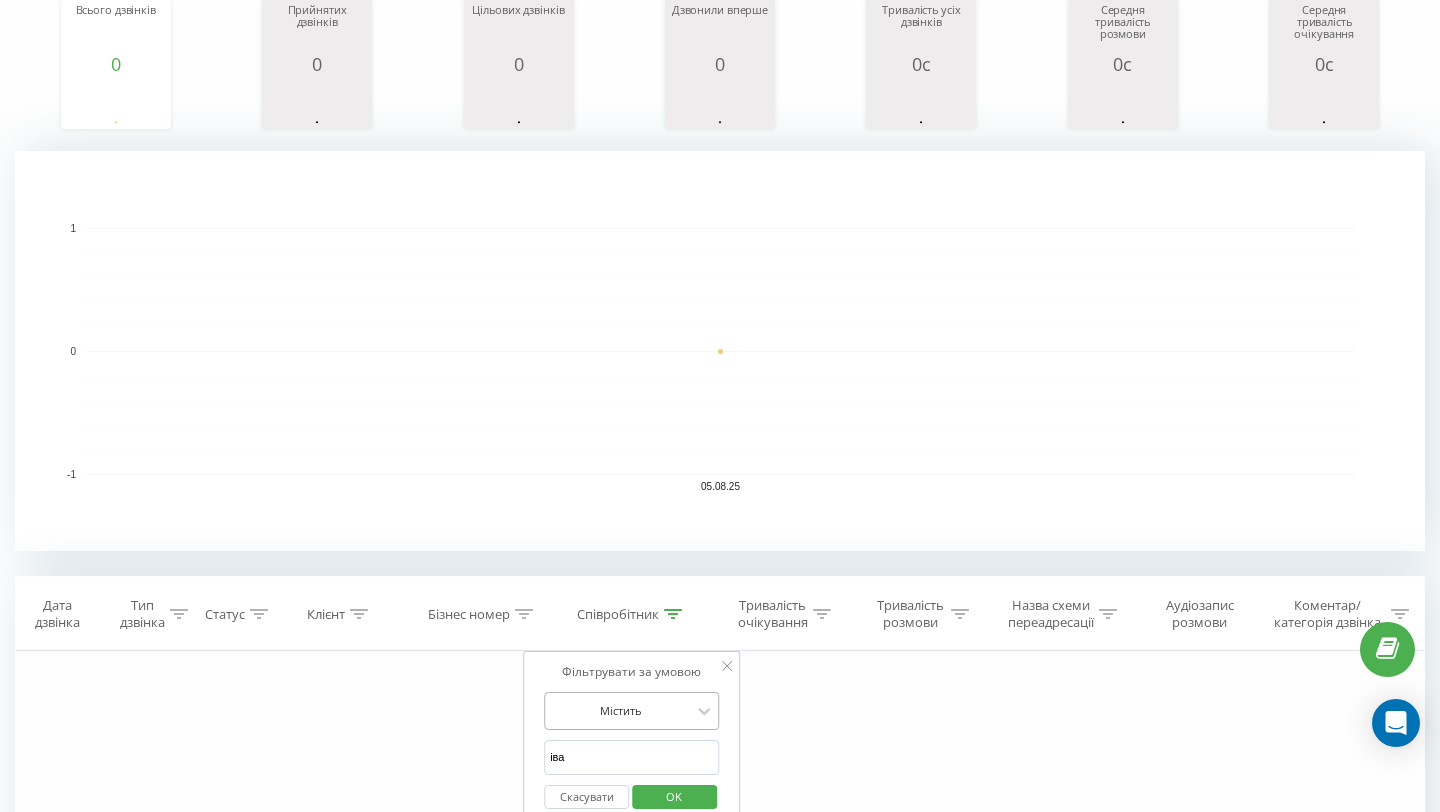 type on "[LAST_NAME]" 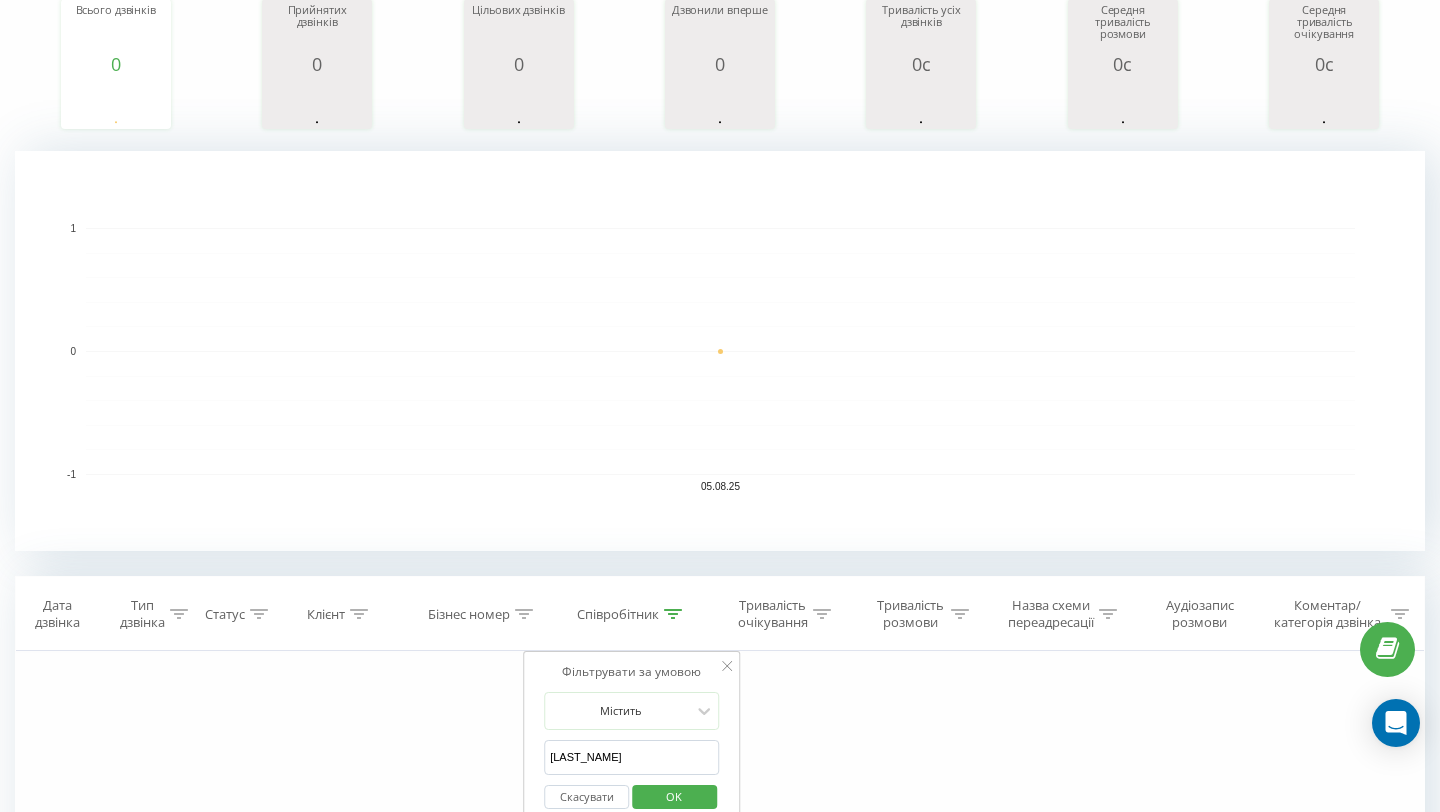 click on "OK" at bounding box center [674, 796] 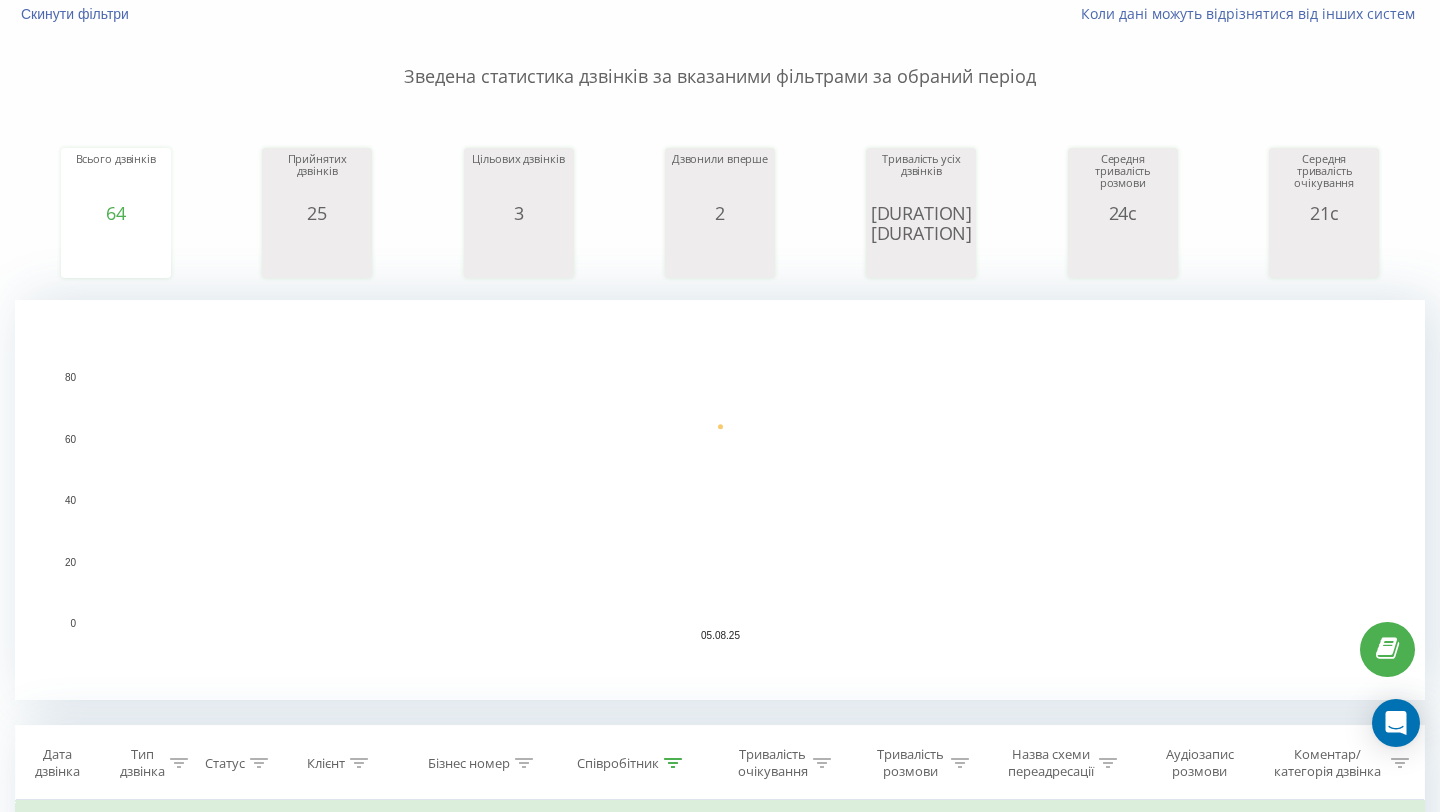 scroll, scrollTop: 0, scrollLeft: 0, axis: both 